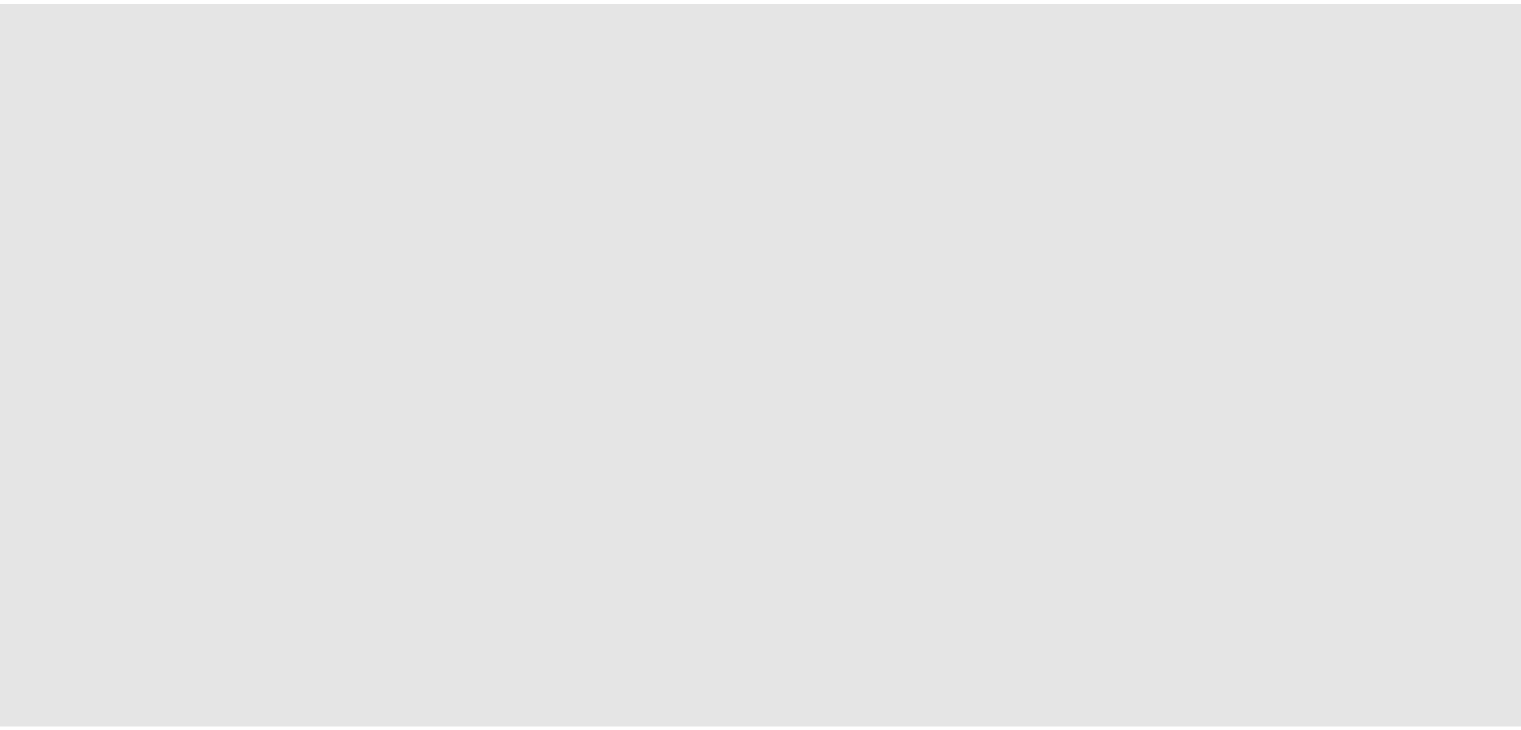 scroll, scrollTop: 0, scrollLeft: 0, axis: both 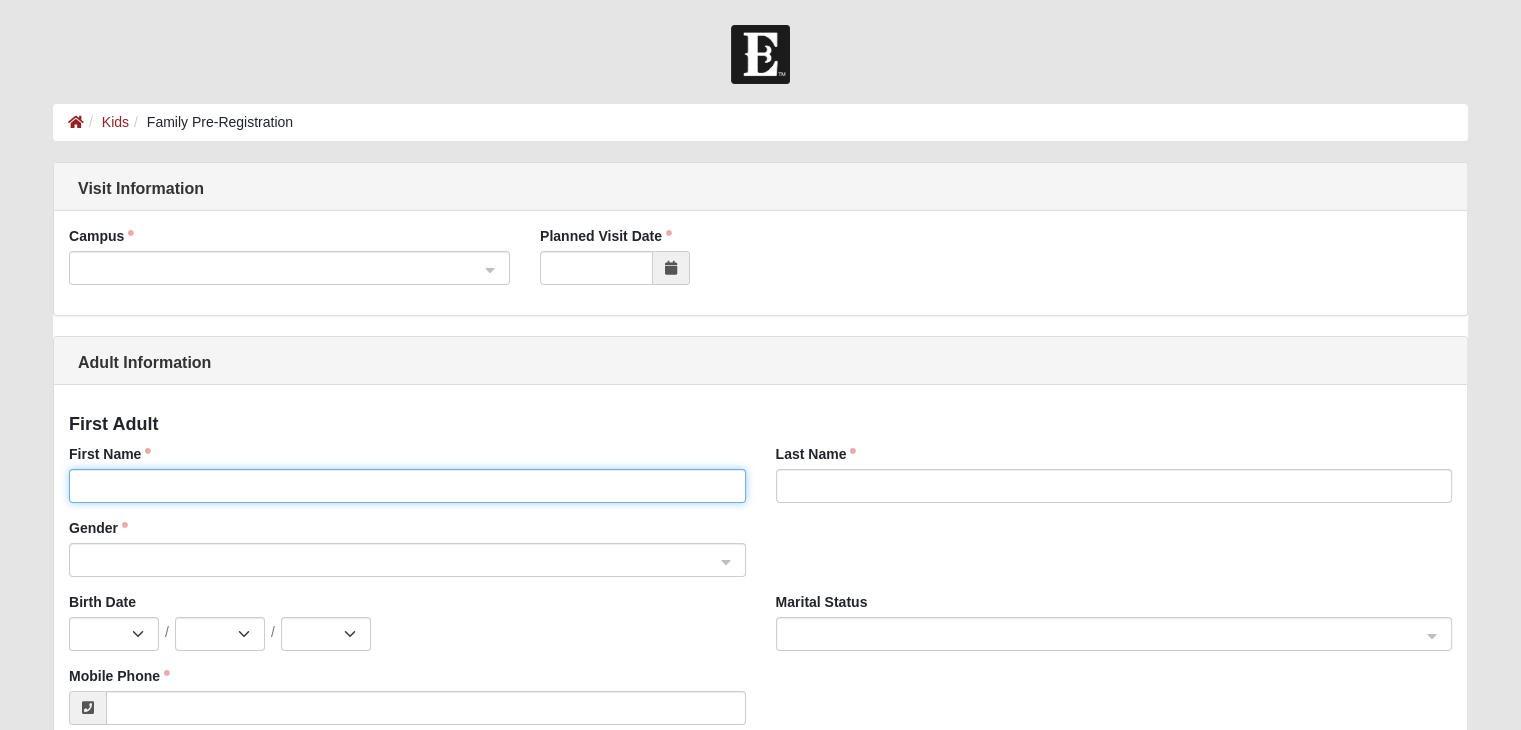 click on "First Name" 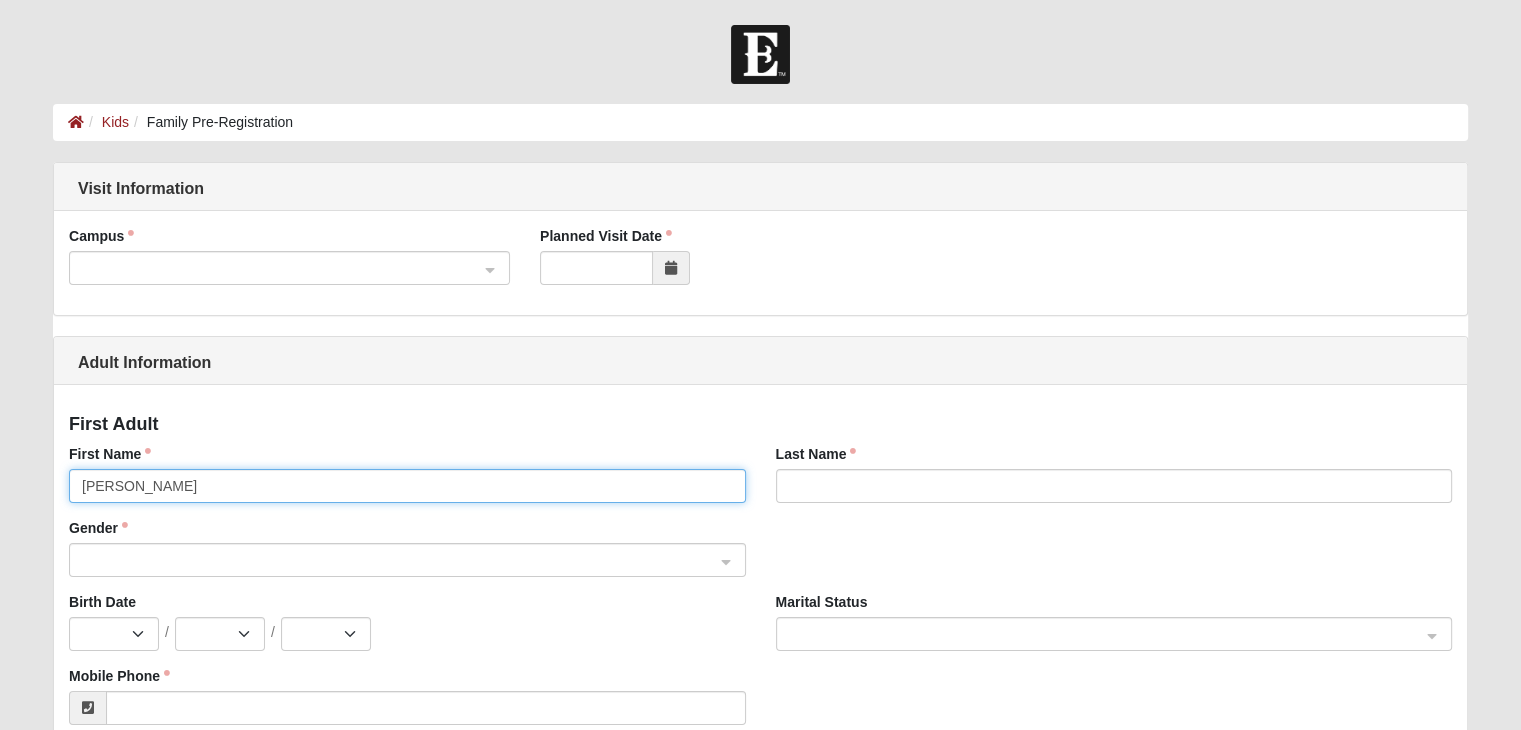 type on "[PERSON_NAME]" 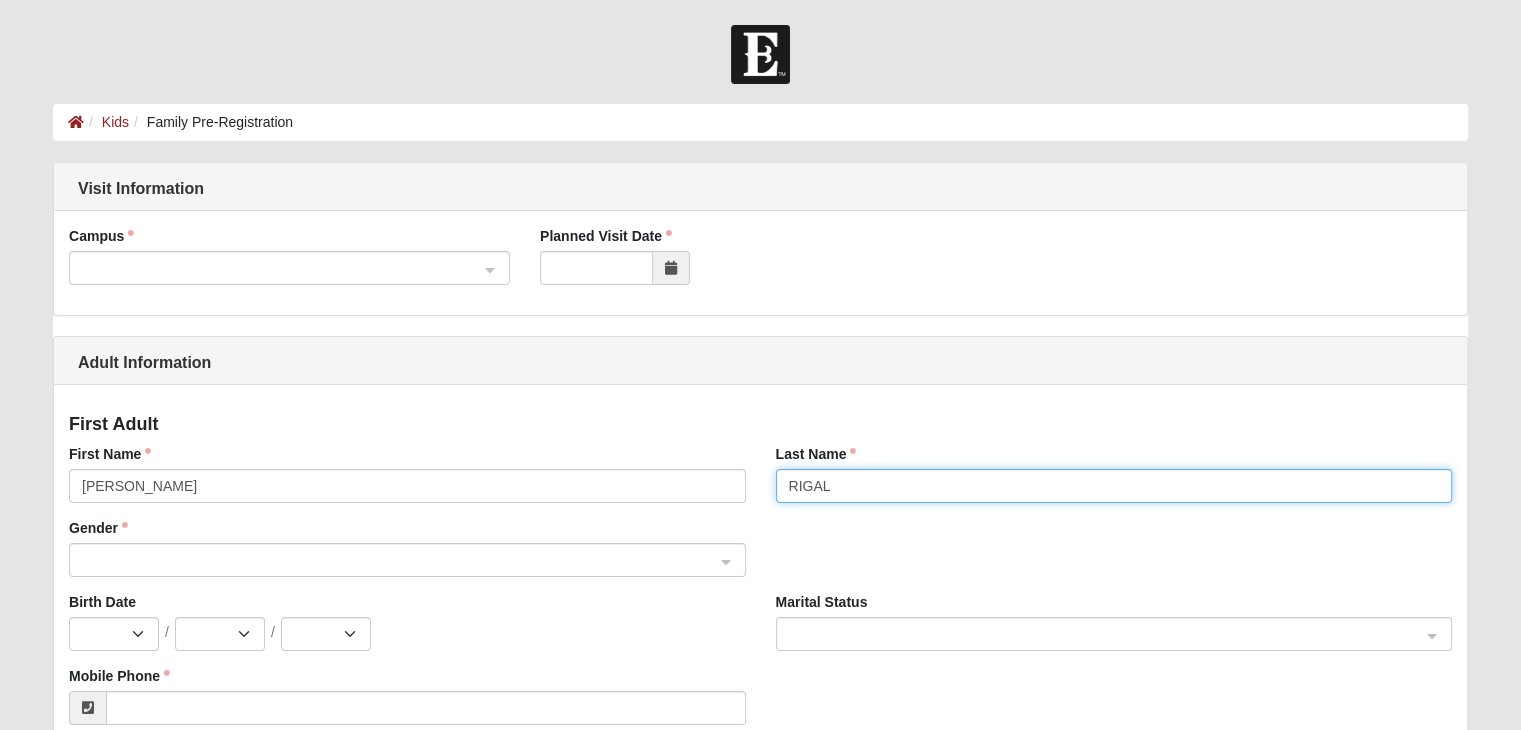type on "RIGAL" 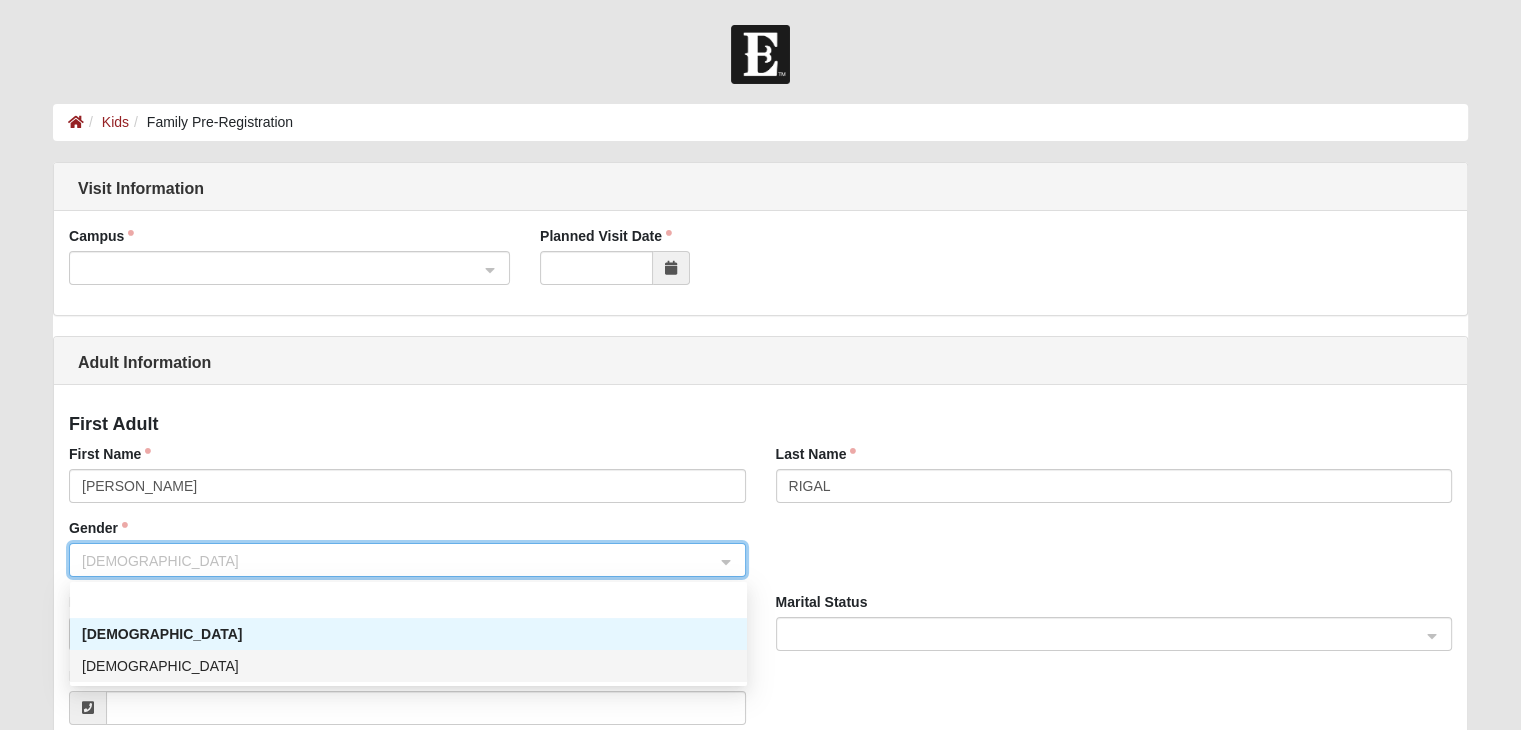 click on "[DEMOGRAPHIC_DATA]" at bounding box center (408, 666) 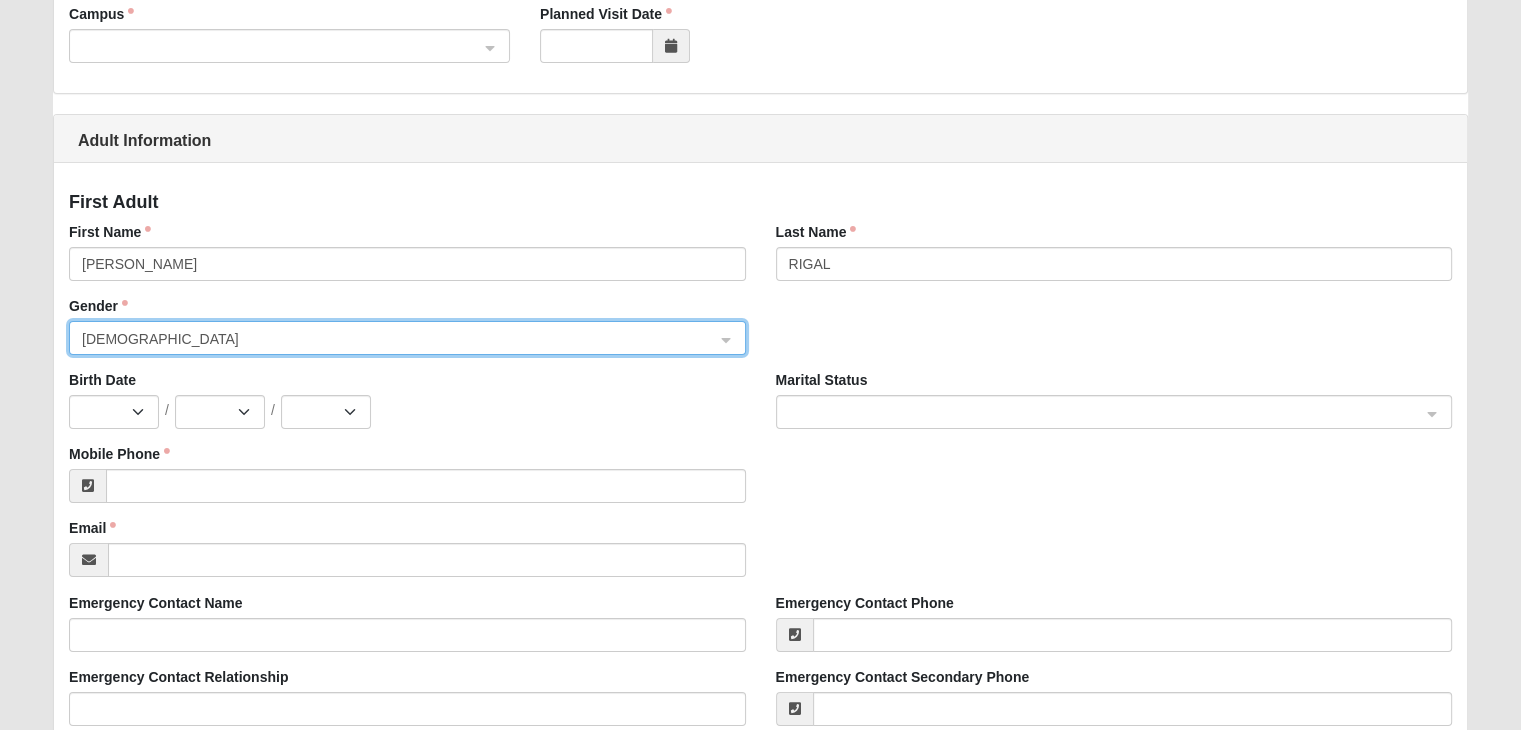 scroll, scrollTop: 234, scrollLeft: 0, axis: vertical 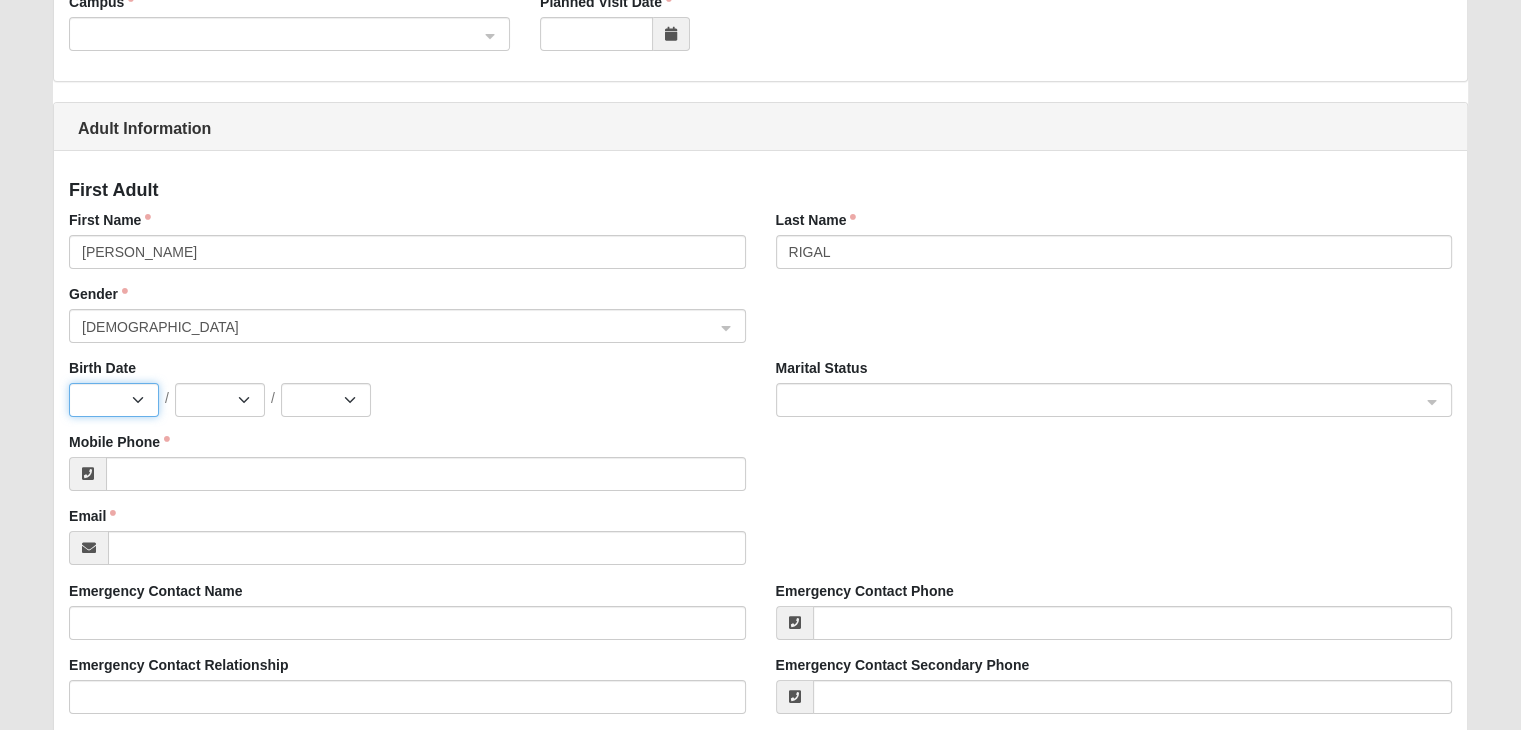 click on "Jan Feb Mar Apr May Jun [DATE] Aug Sep Oct Nov Dec" at bounding box center (114, 400) 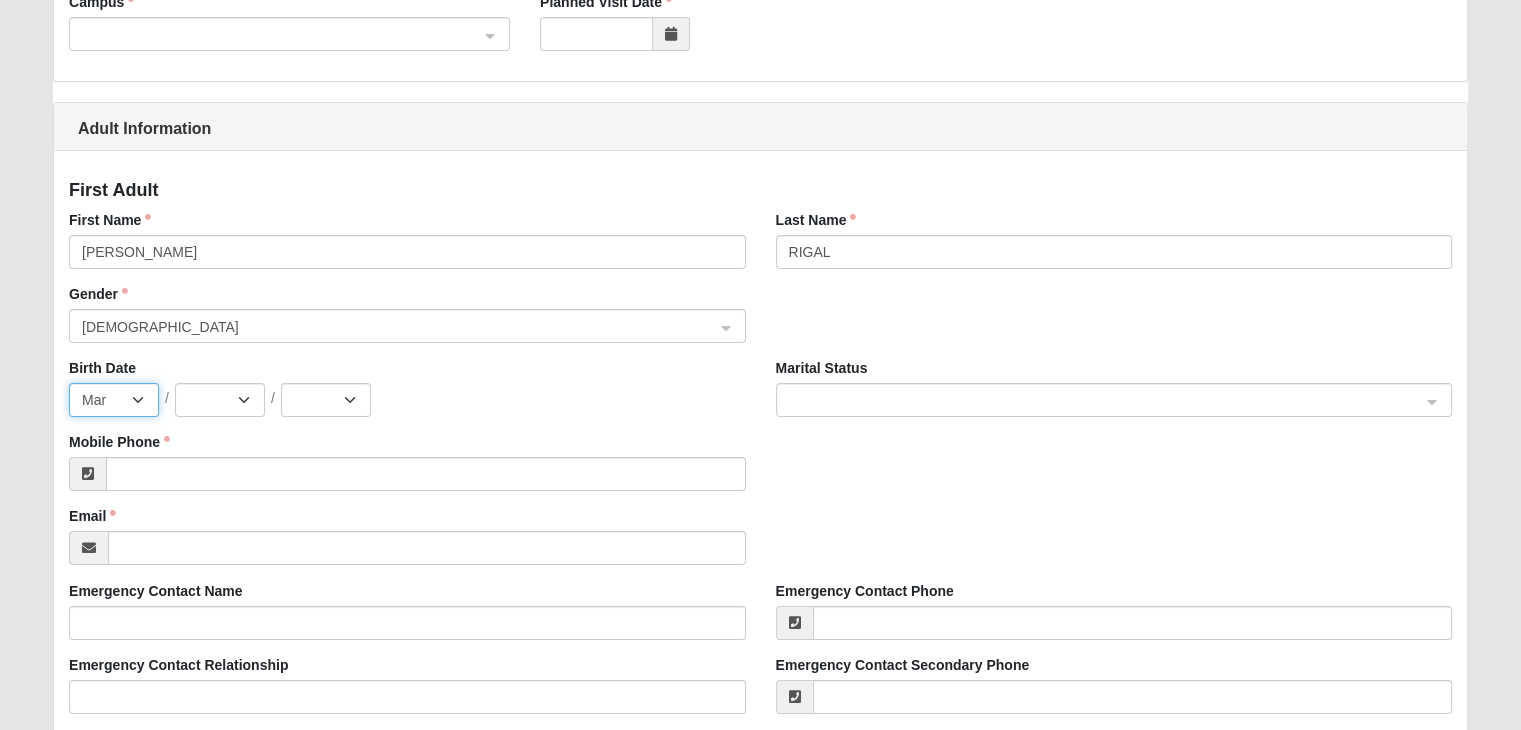 click on "Jan Feb Mar Apr May Jun [DATE] Aug Sep Oct Nov Dec" at bounding box center [114, 400] 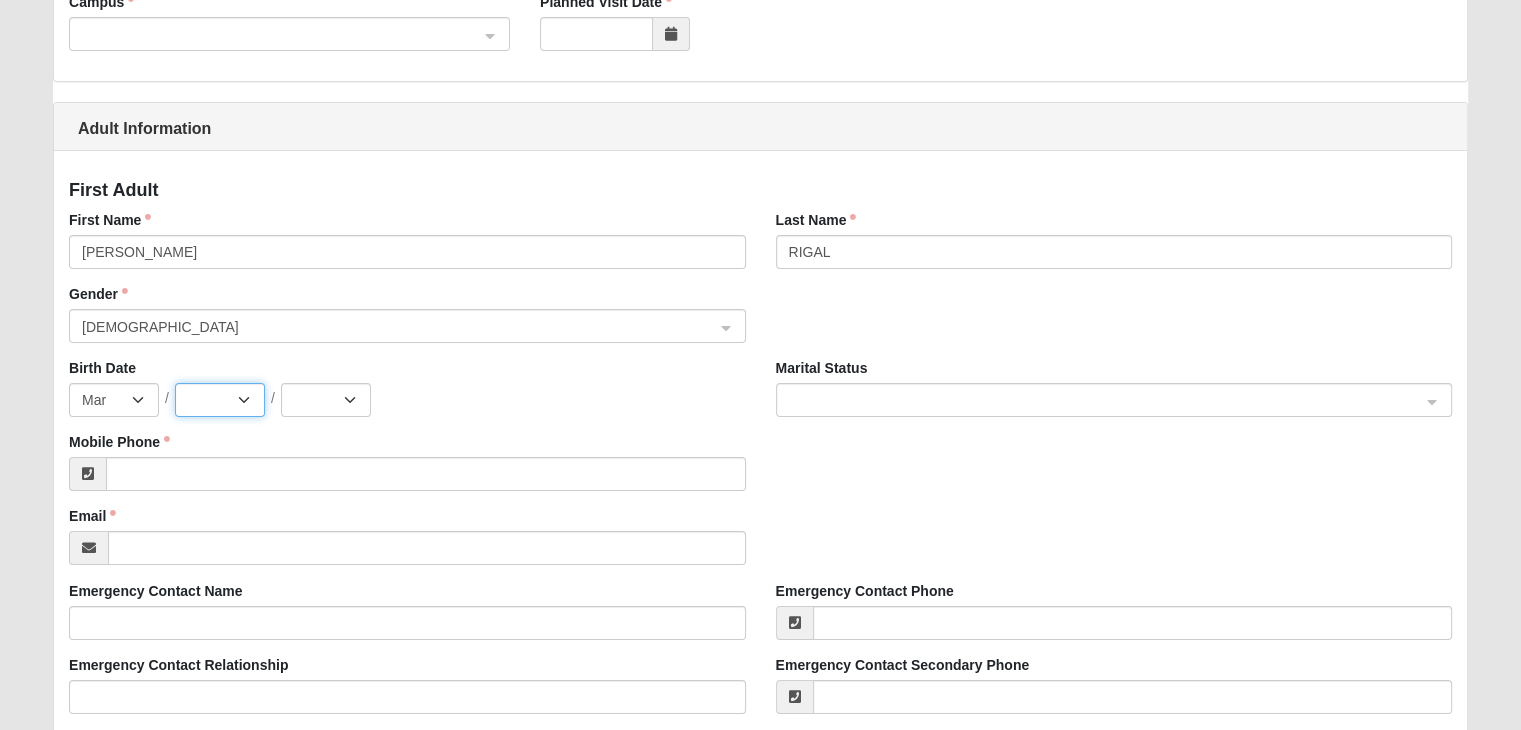 click on "1 2 3 4 5 6 7 8 9 10 11 12 13 14 15 16 17 18 19 20 21 22 23 24 25 26 27 28 29 30 31" at bounding box center (220, 400) 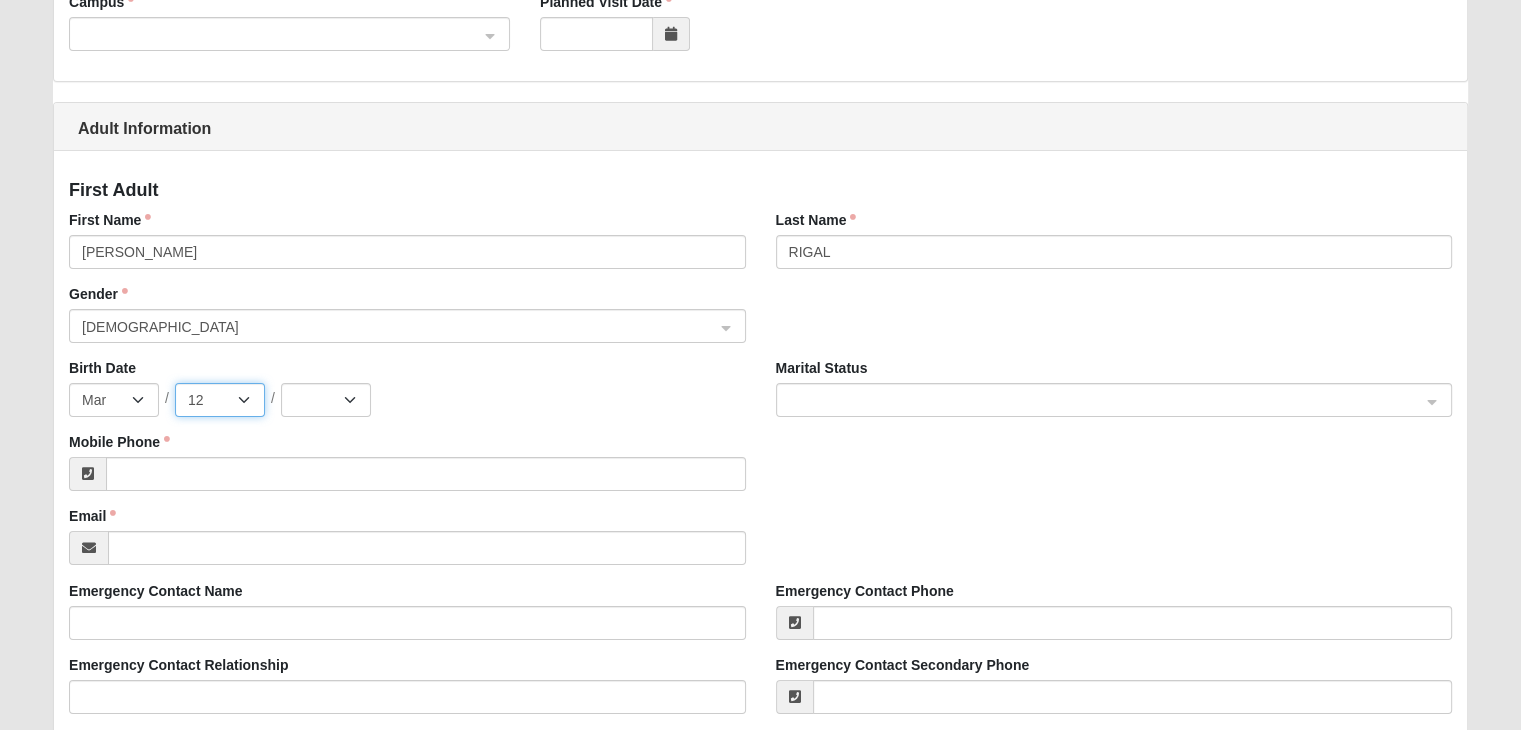 click on "1 2 3 4 5 6 7 8 9 10 11 12 13 14 15 16 17 18 19 20 21 22 23 24 25 26 27 28 29 30 31" at bounding box center [220, 400] 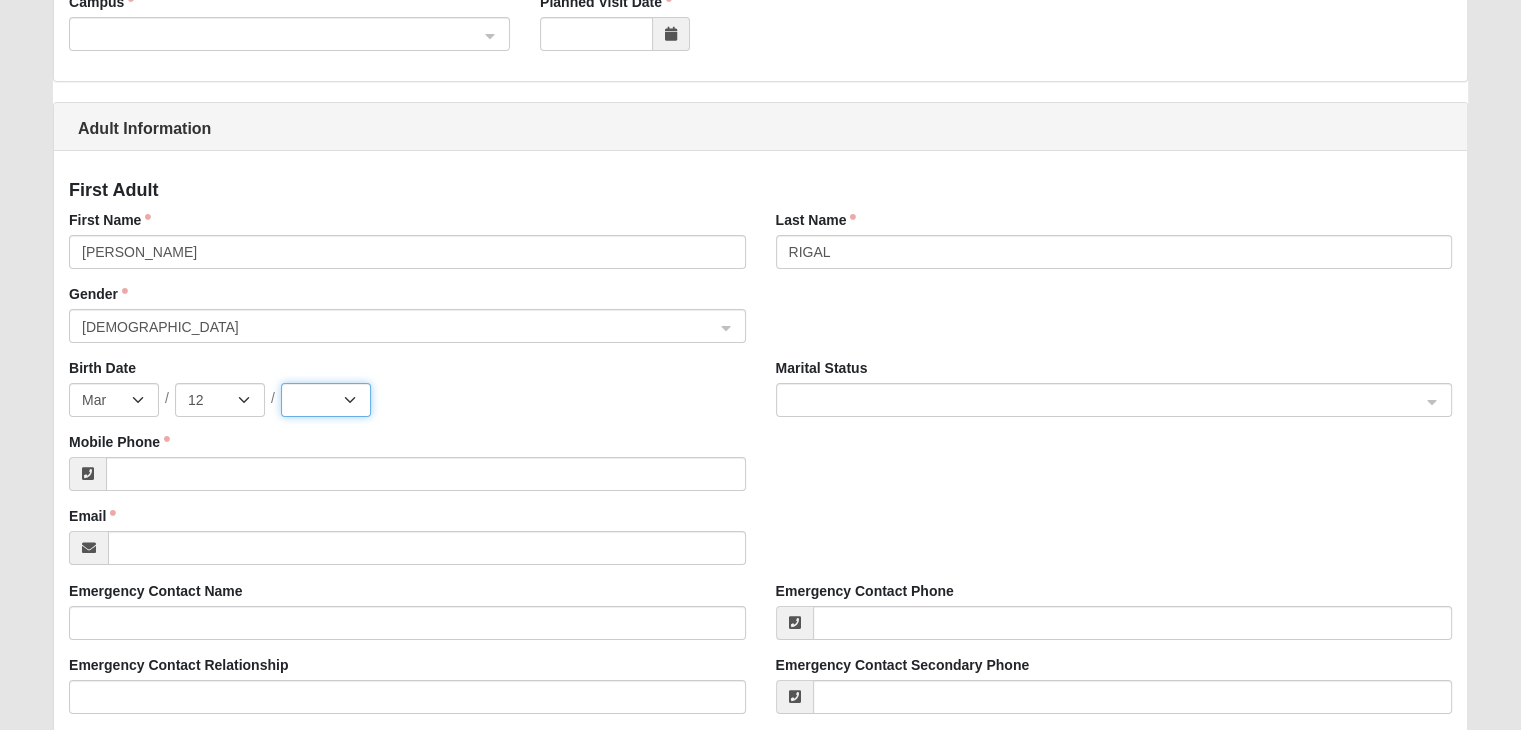 click on "2025 2024 2023 2022 2021 2020 2019 2018 2017 2016 2015 2014 2013 2012 2011 2010 2009 2008 2007 2006 2005 2004 2003 2002 2001 2000 1999 1998 1997 1996 1995 1994 1993 1992 1991 1990 1989 1988 1987 1986 1985 1984 1983 1982 1981 1980 1979 1978 1977 1976 1975 1974 1973 1972 1971 1970 1969 1968 1967 1966 1965 1964 1963 1962 1961 1960 1959 1958 1957 1956 1955 1954 1953 1952 1951 1950 1949 1948 1947 1946 1945 1944 1943 1942 1941 1940 1939 1938 1937 1936 1935 1934 1933 1932 1931 1930 1929 1928 1927 1926 1925 1924 1923 1922 1921 1920 1919 1918 1917 1916 1915 1914 1913 1912 1911 1910 1909 1908 1907 1906 1905 1904 1903 1902 1901 1900" at bounding box center [326, 400] 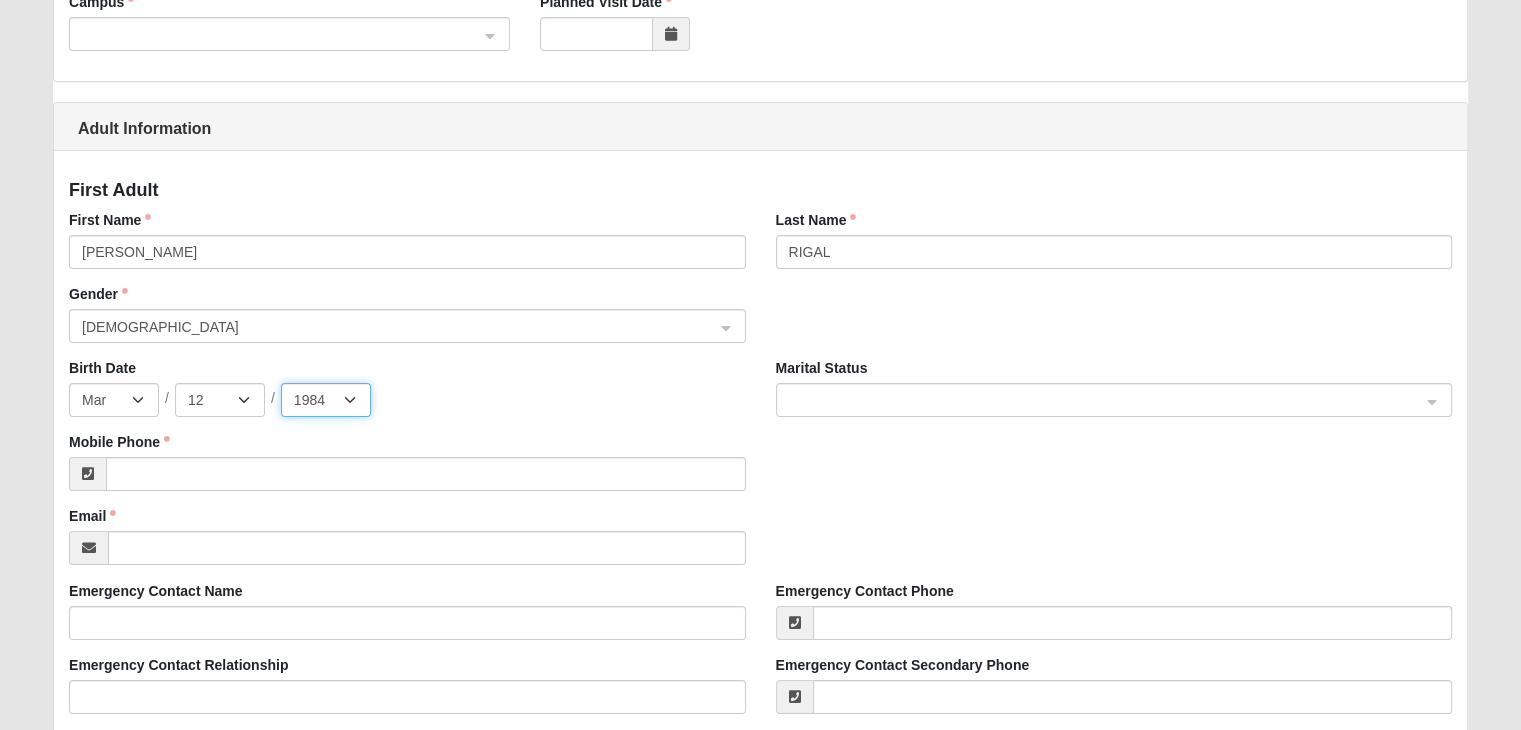 click on "2025 2024 2023 2022 2021 2020 2019 2018 2017 2016 2015 2014 2013 2012 2011 2010 2009 2008 2007 2006 2005 2004 2003 2002 2001 2000 1999 1998 1997 1996 1995 1994 1993 1992 1991 1990 1989 1988 1987 1986 1985 1984 1983 1982 1981 1980 1979 1978 1977 1976 1975 1974 1973 1972 1971 1970 1969 1968 1967 1966 1965 1964 1963 1962 1961 1960 1959 1958 1957 1956 1955 1954 1953 1952 1951 1950 1949 1948 1947 1946 1945 1944 1943 1942 1941 1940 1939 1938 1937 1936 1935 1934 1933 1932 1931 1930 1929 1928 1927 1926 1925 1924 1923 1922 1921 1920 1919 1918 1917 1916 1915 1914 1913 1912 1911 1910 1909 1908 1907 1906 1905 1904 1903 1902 1901 1900" at bounding box center (326, 400) 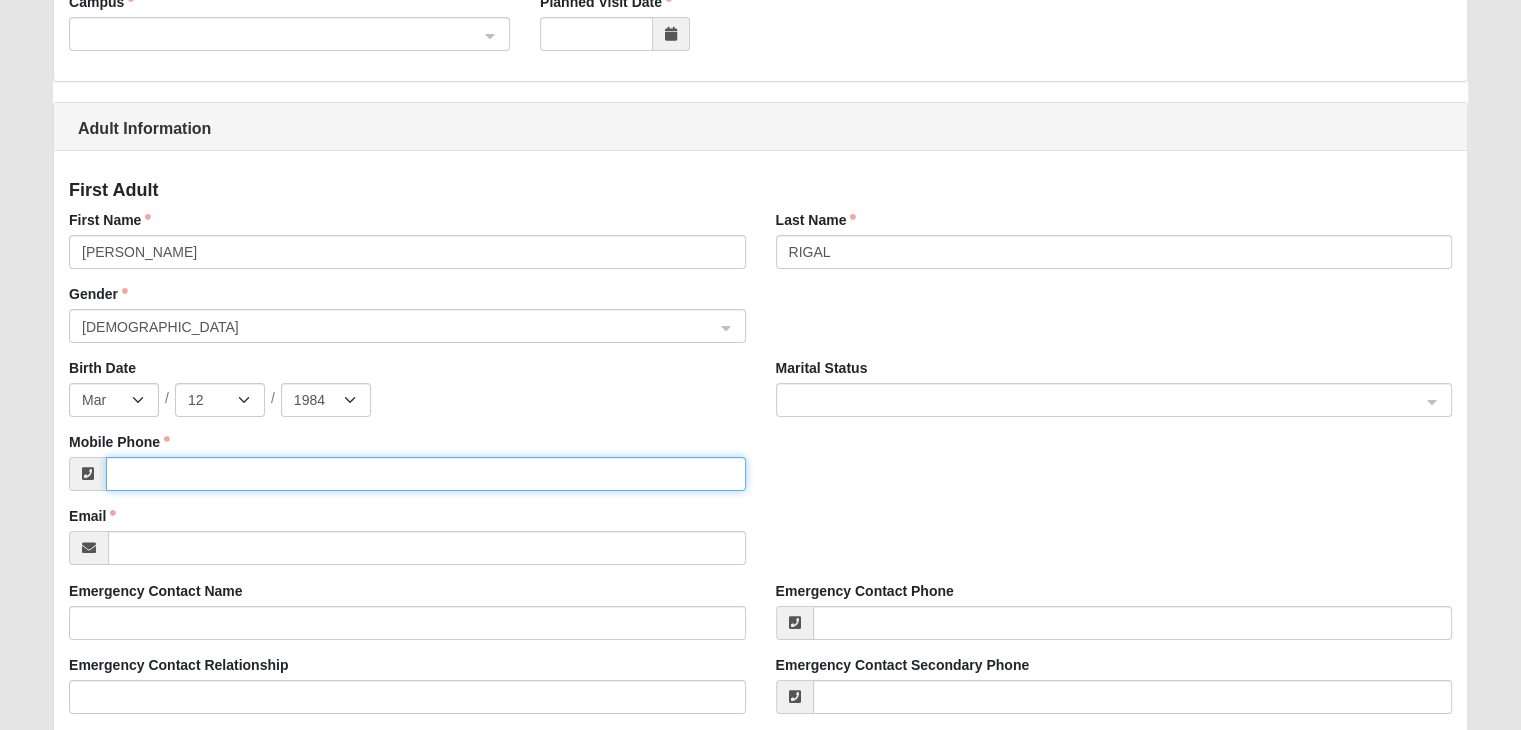 click on "Mobile Phone" at bounding box center (425, 474) 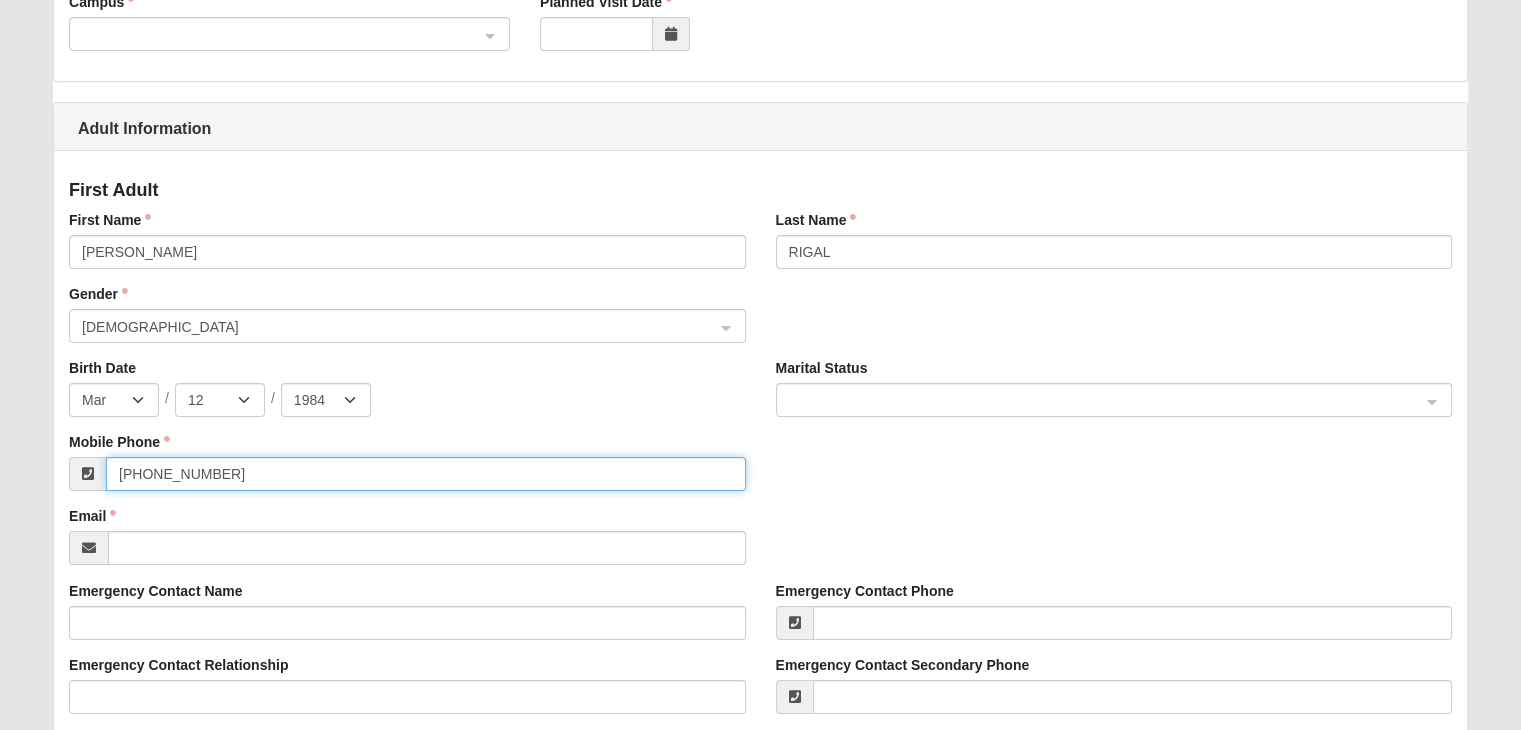 click 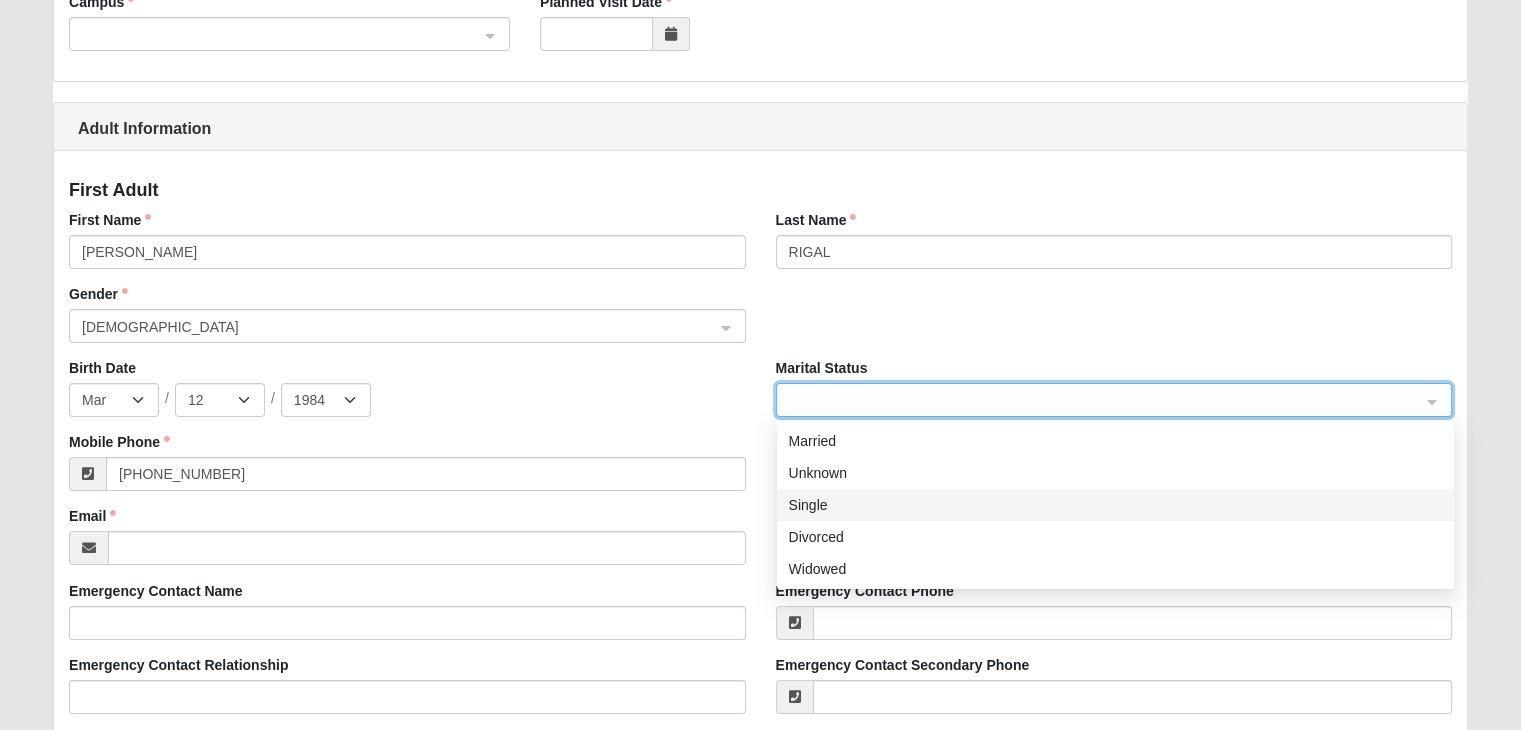 click on "Single" 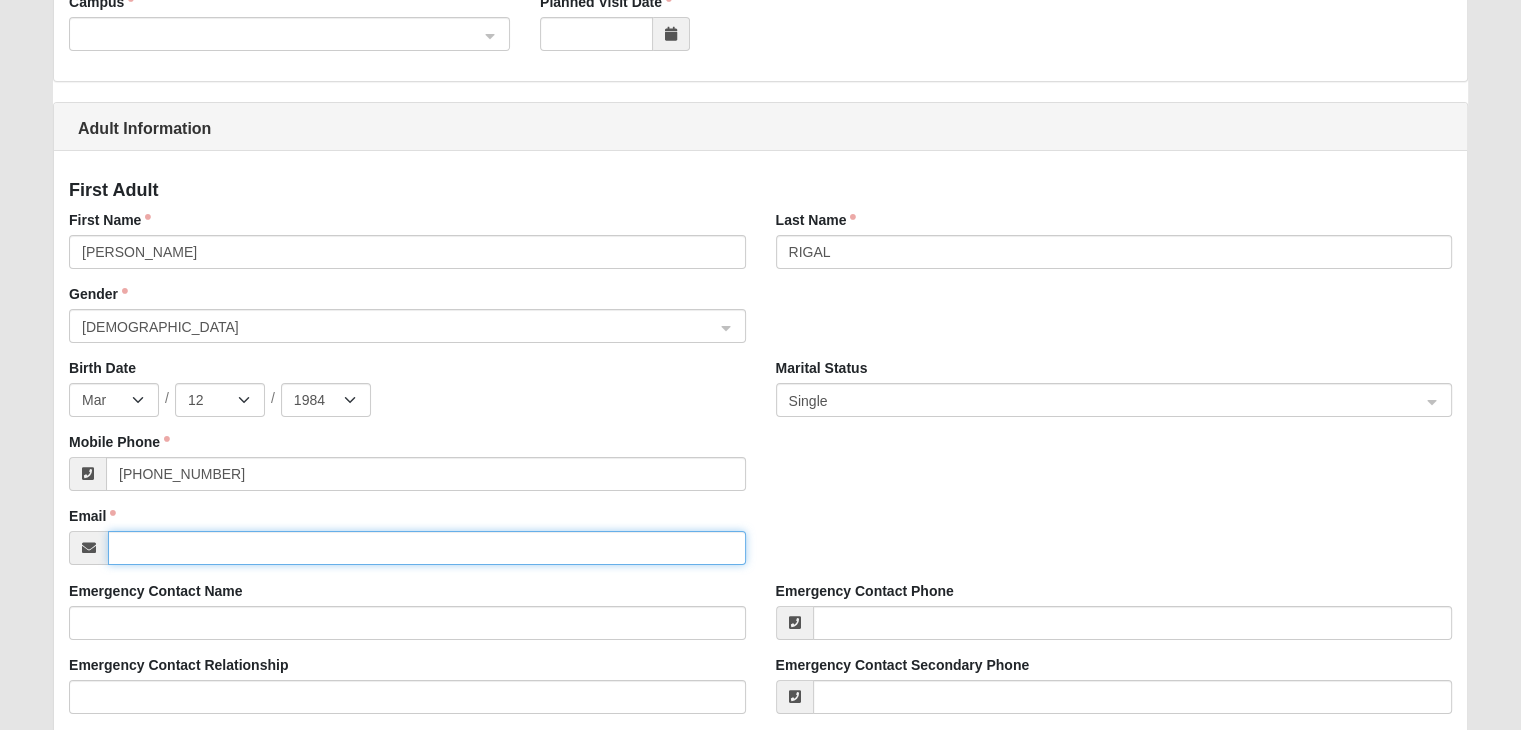 click on "Email" at bounding box center [426, 548] 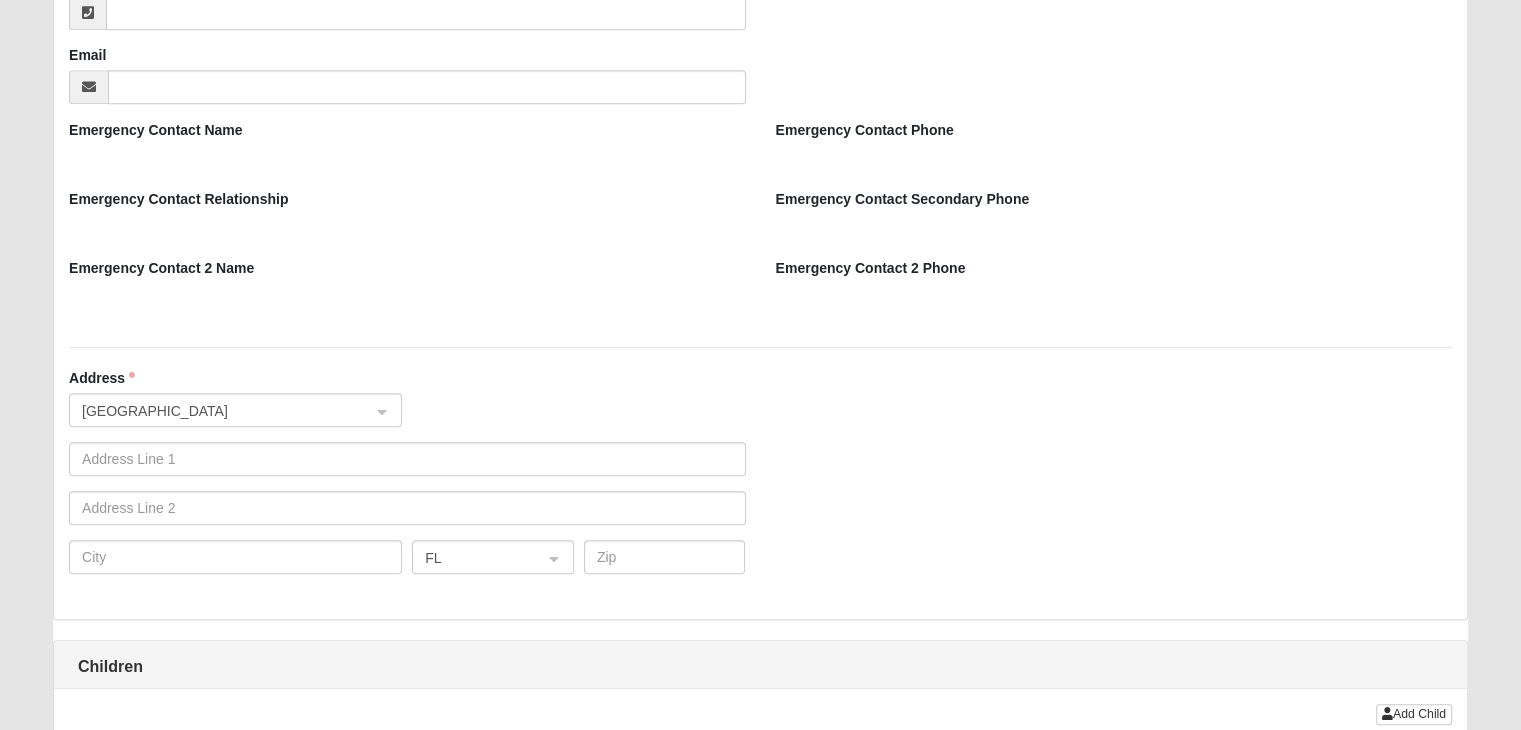 scroll, scrollTop: 1383, scrollLeft: 0, axis: vertical 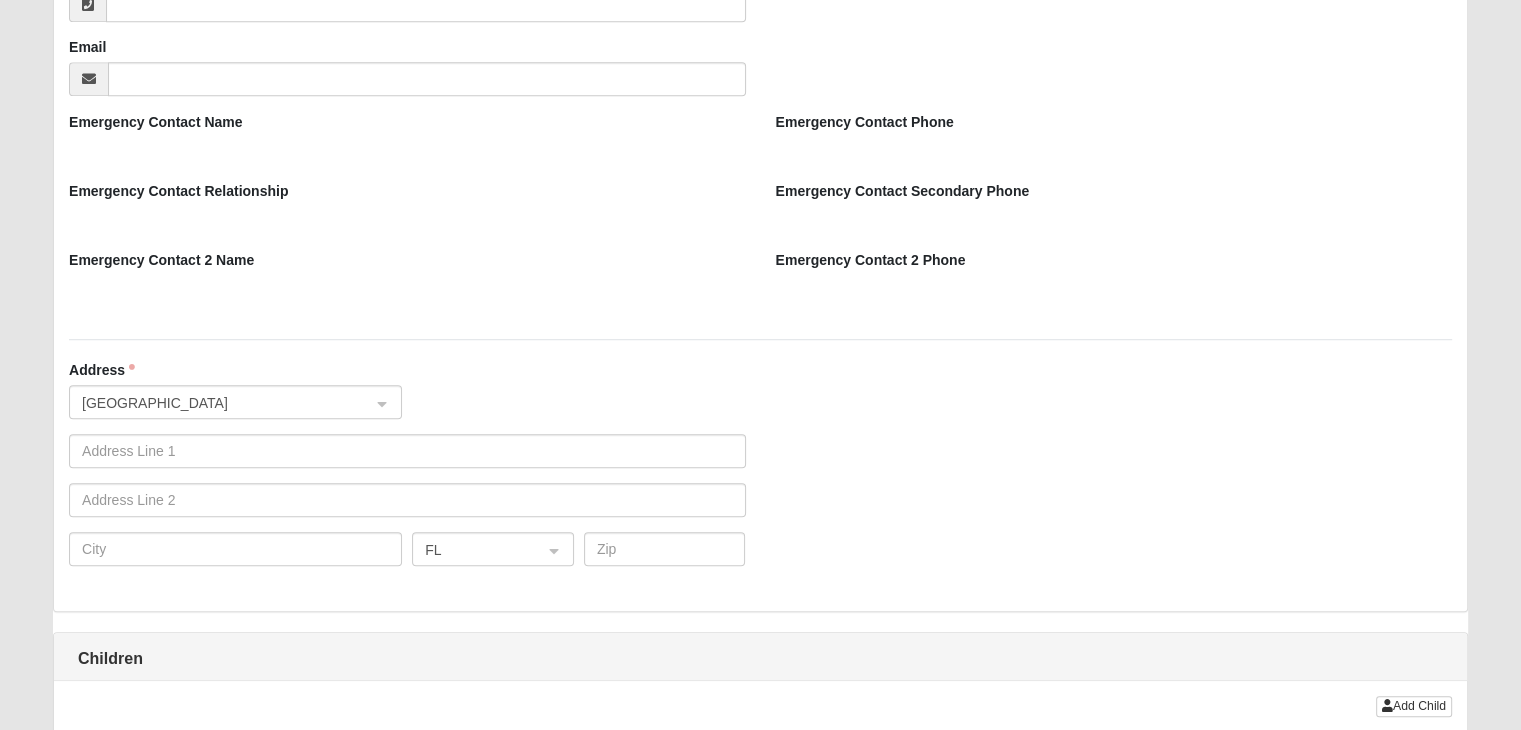 type on "[EMAIL_ADDRESS][DOMAIN_NAME]" 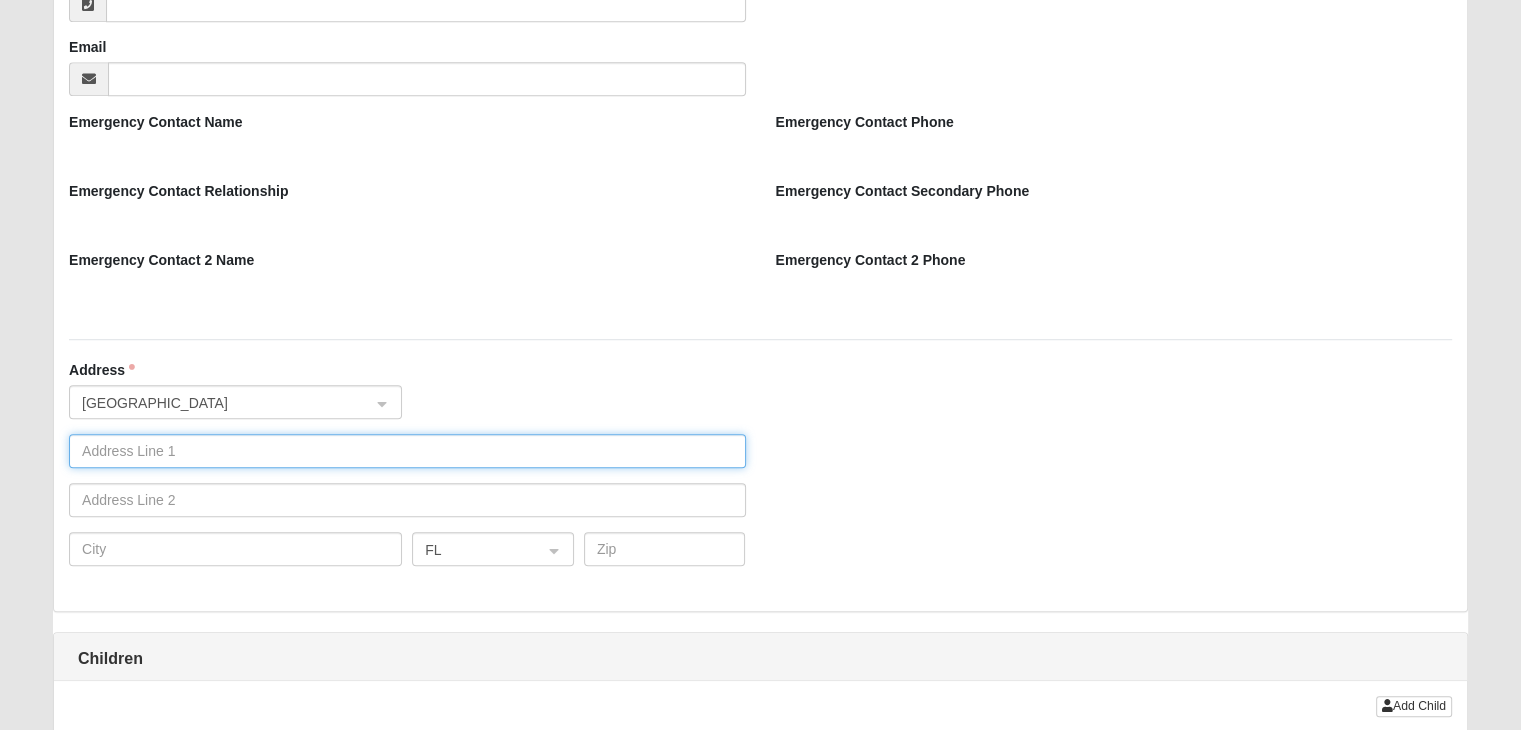 click 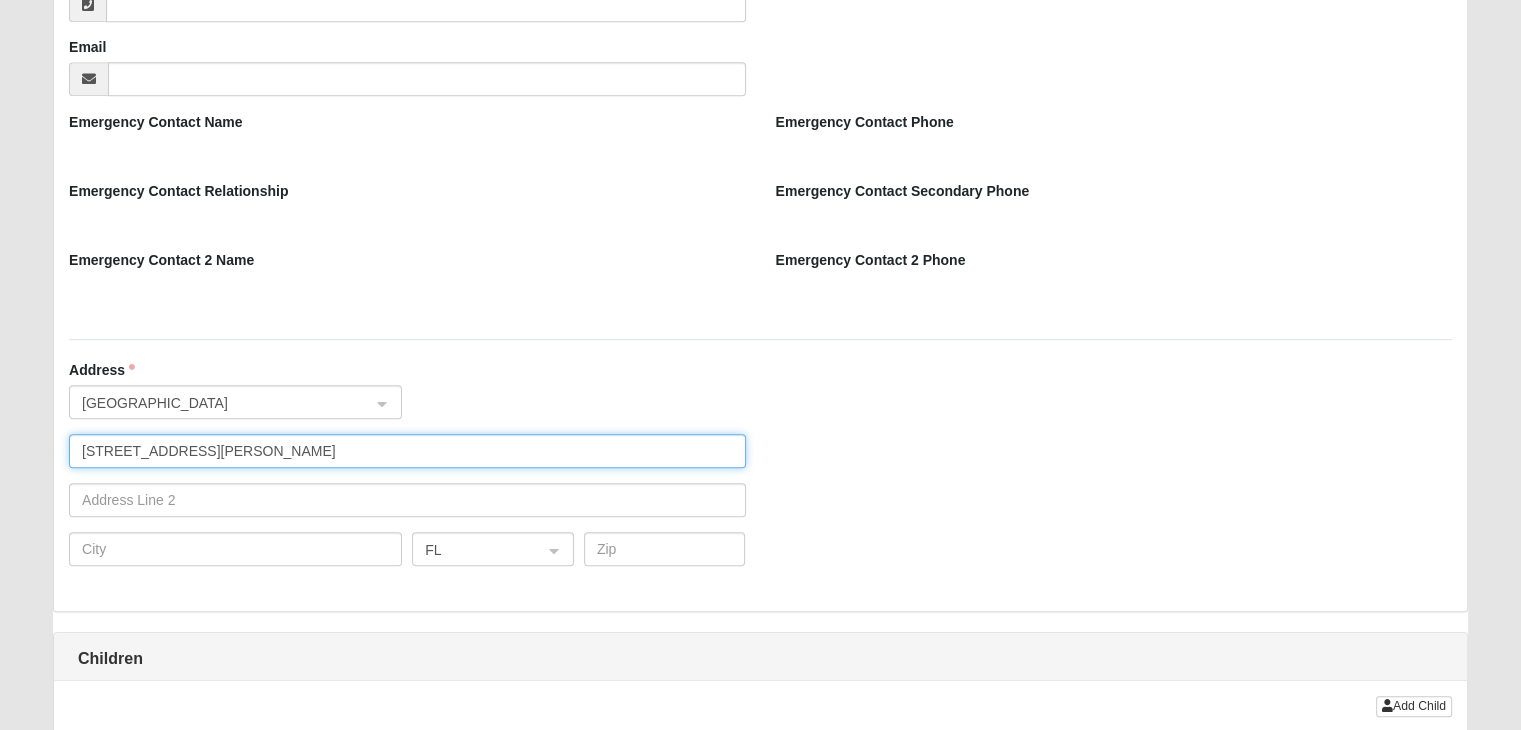 type on "[STREET_ADDRESS][PERSON_NAME]" 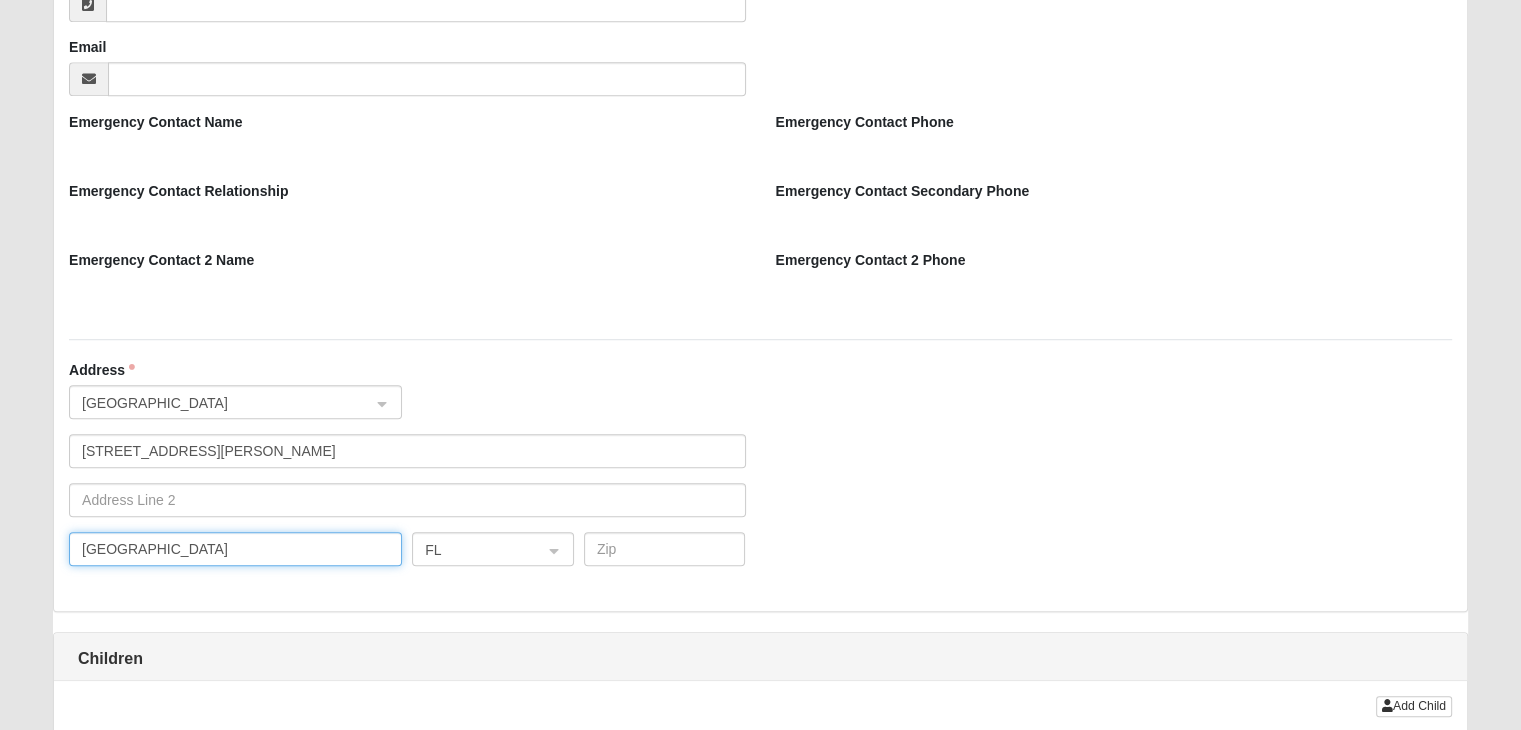 type on "[GEOGRAPHIC_DATA]" 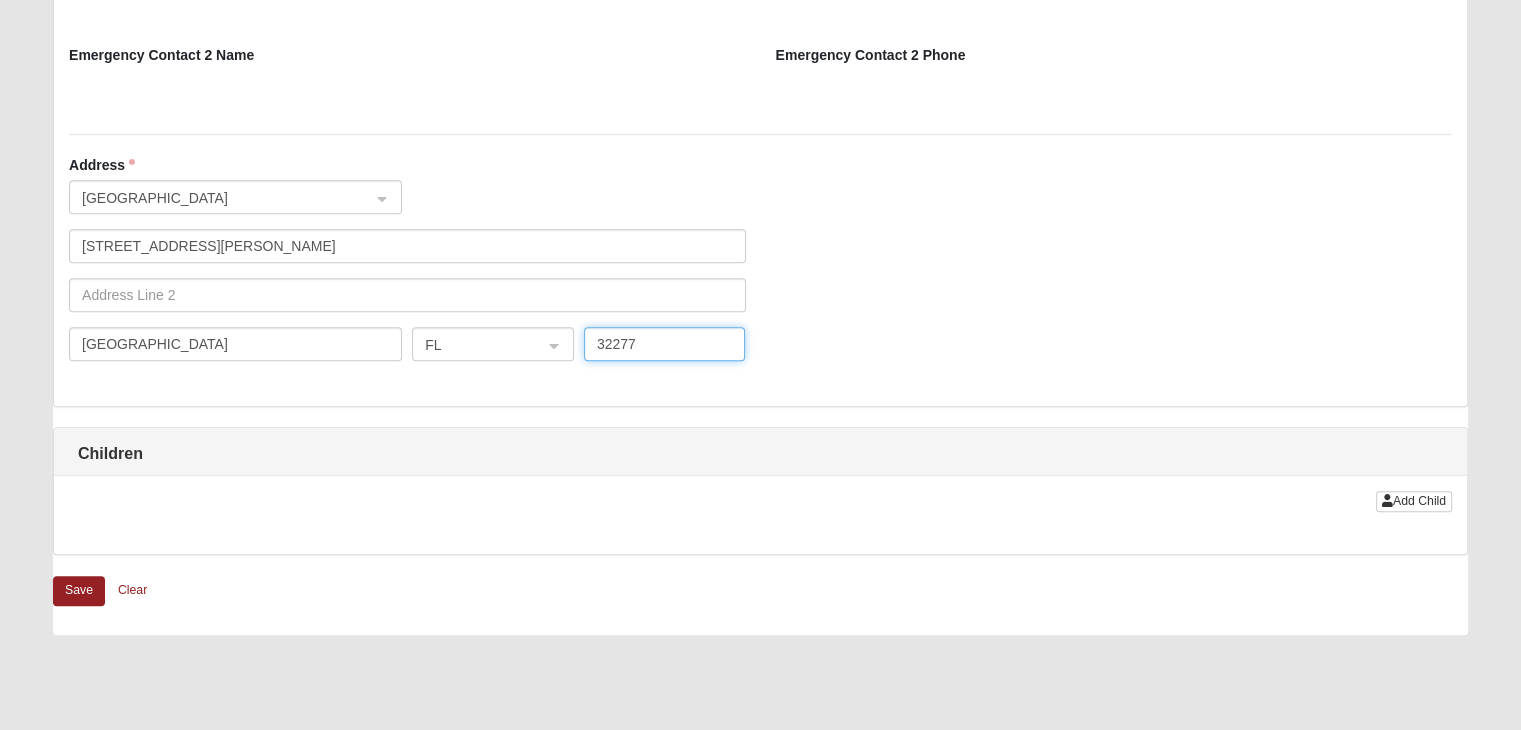 scroll, scrollTop: 1708, scrollLeft: 0, axis: vertical 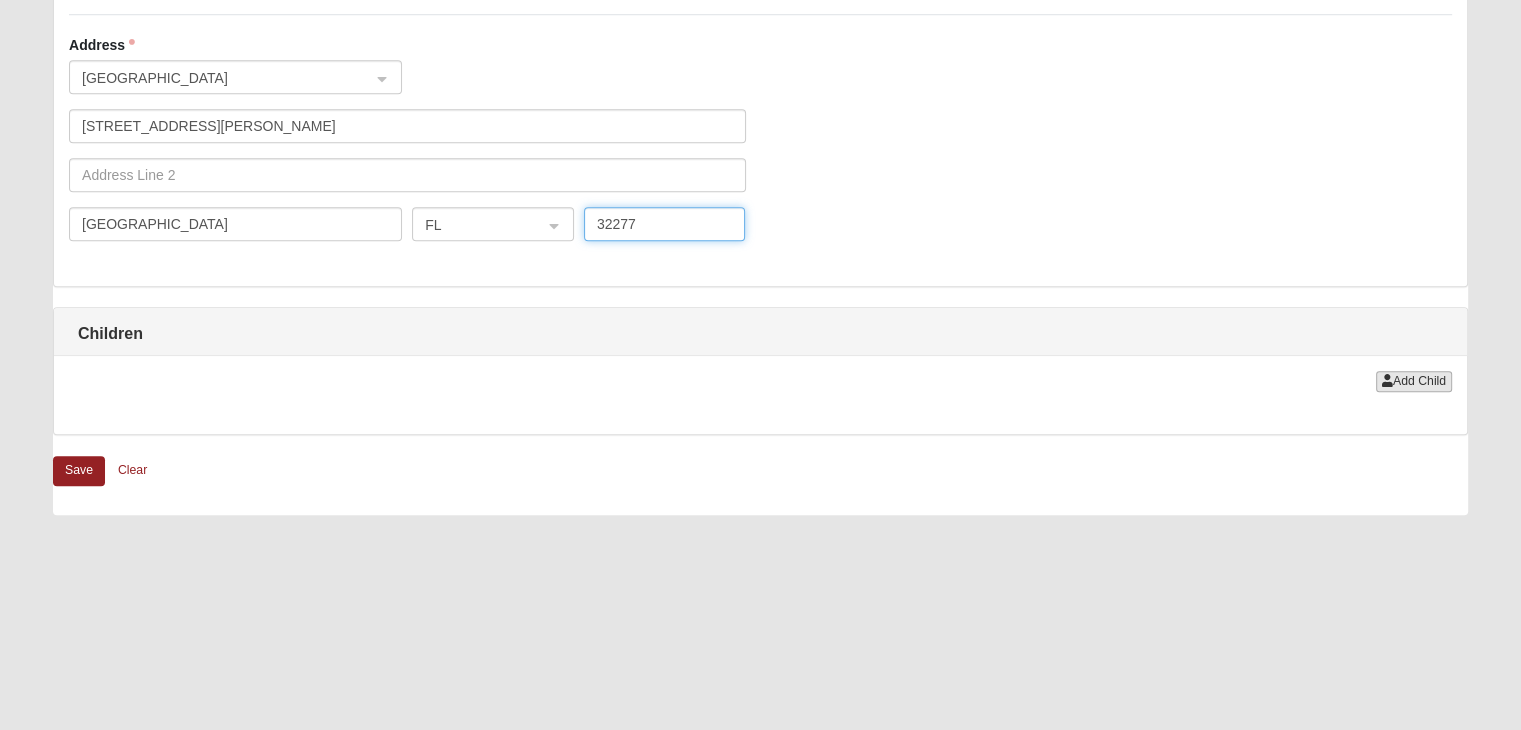 type on "32277" 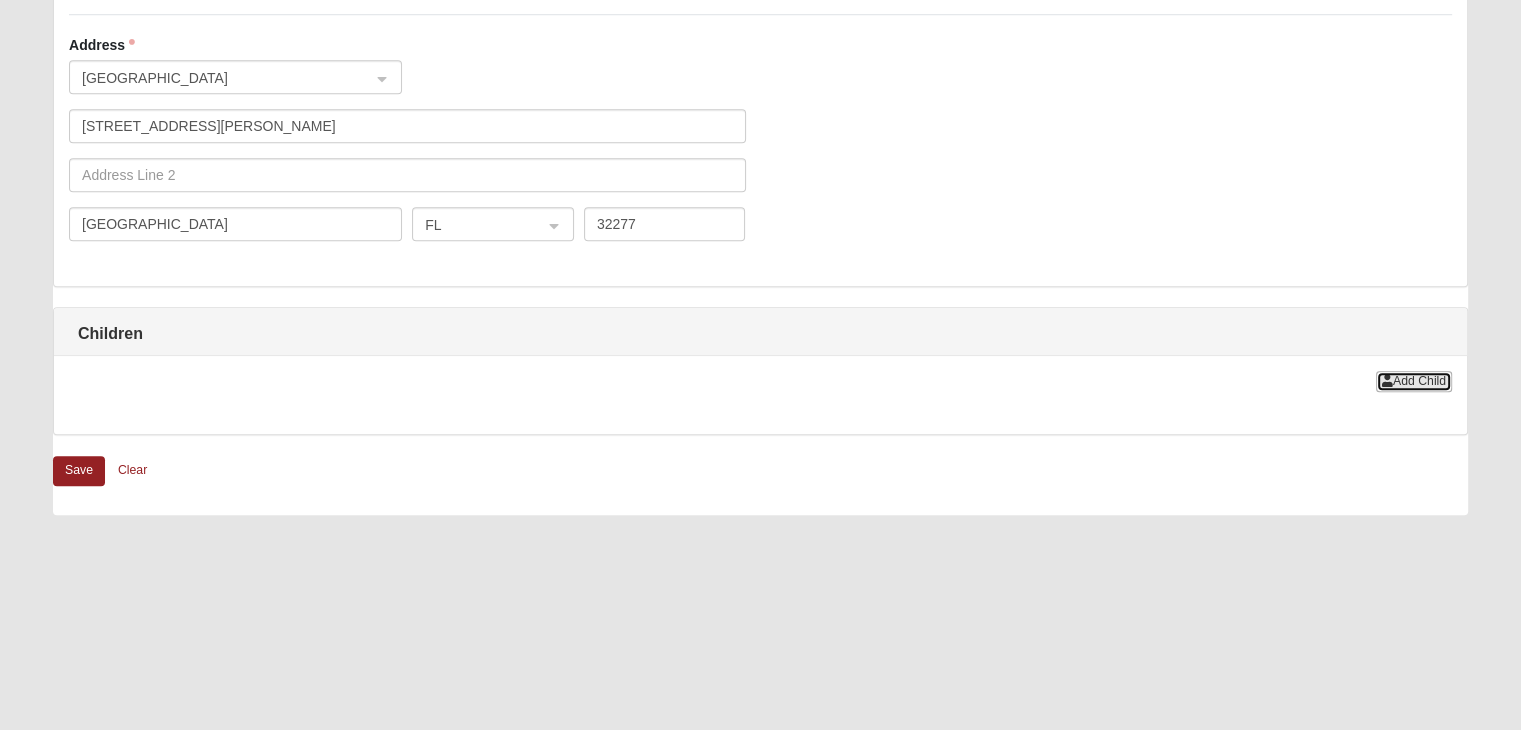 click on "Add Child" 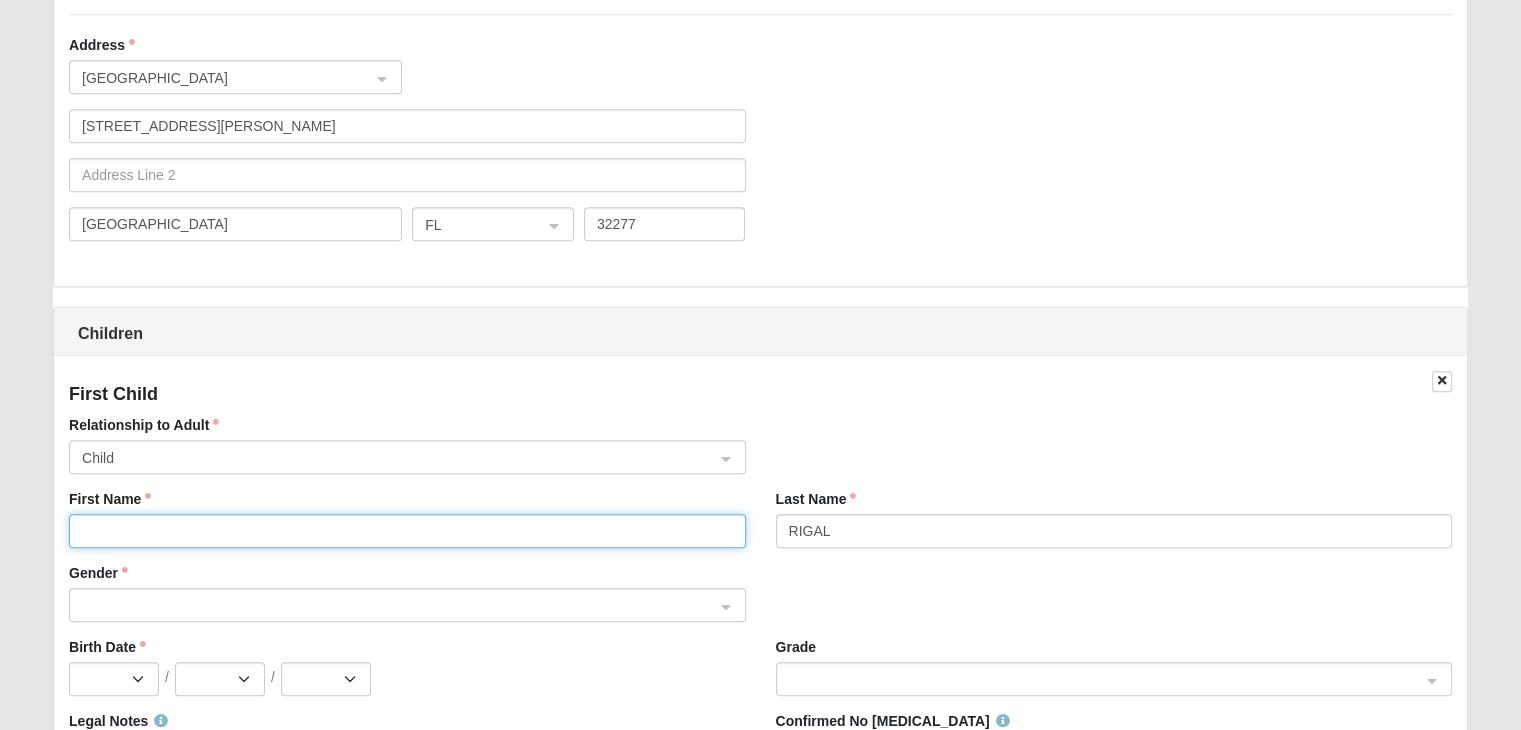 click on "First Name" 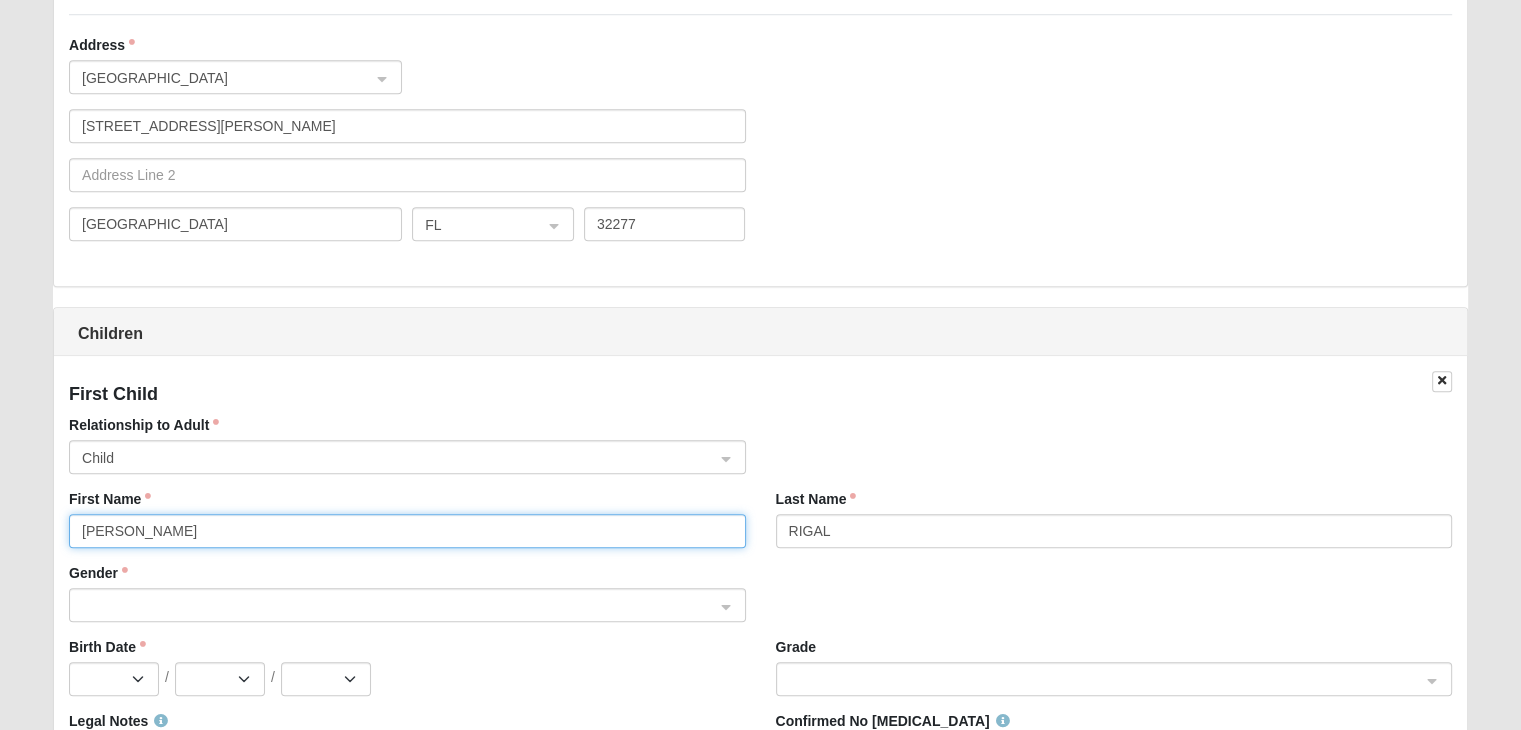 type on "[PERSON_NAME]" 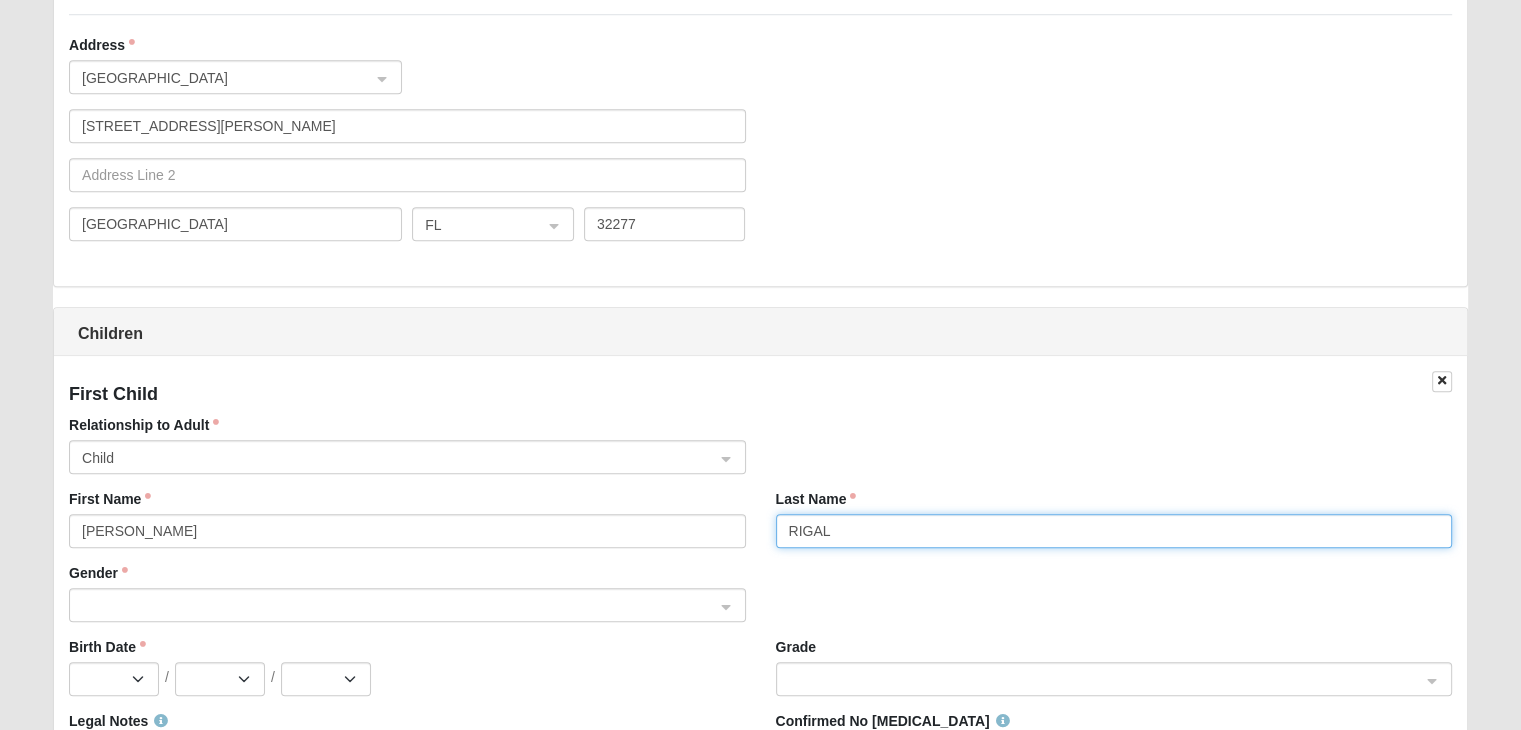 click 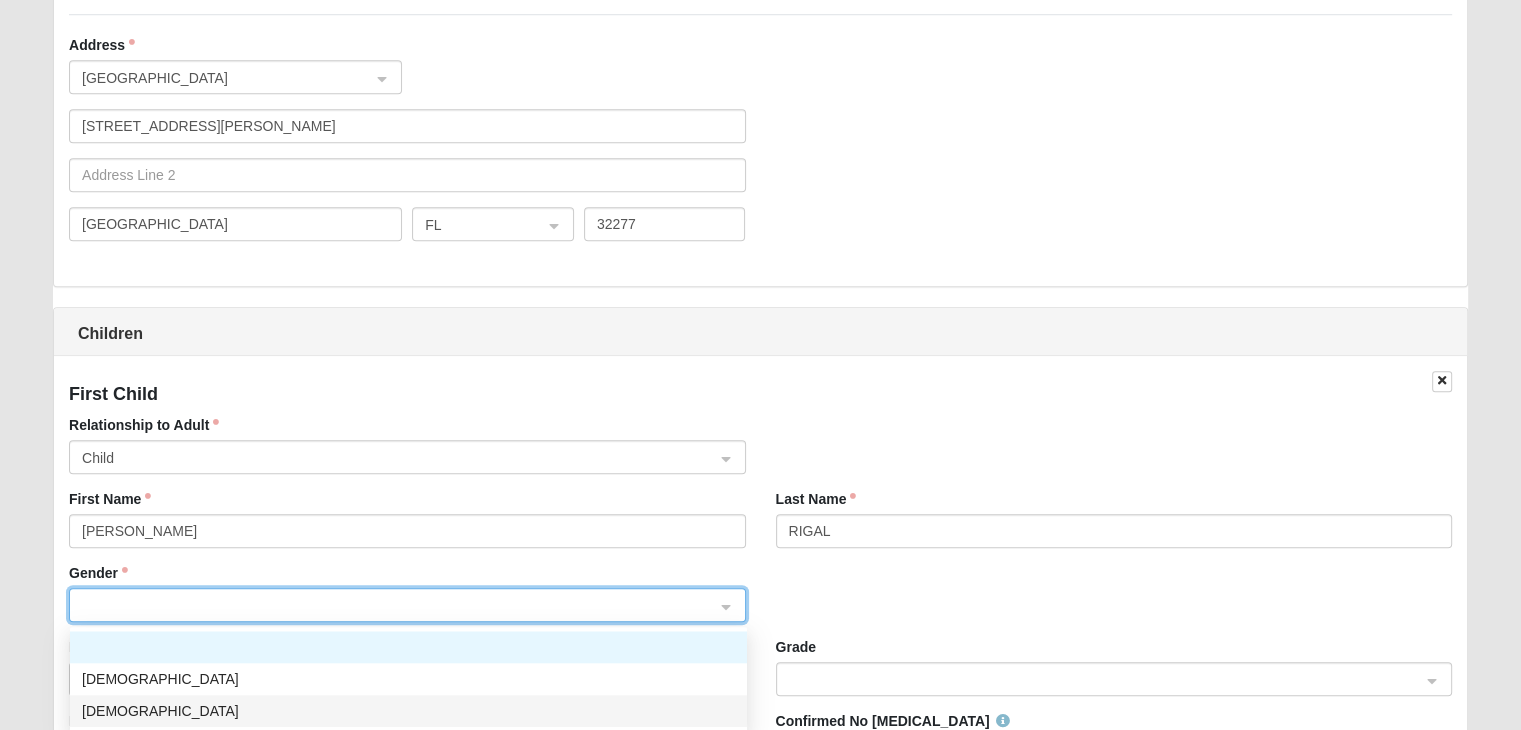 click on "[DEMOGRAPHIC_DATA]" at bounding box center (408, 711) 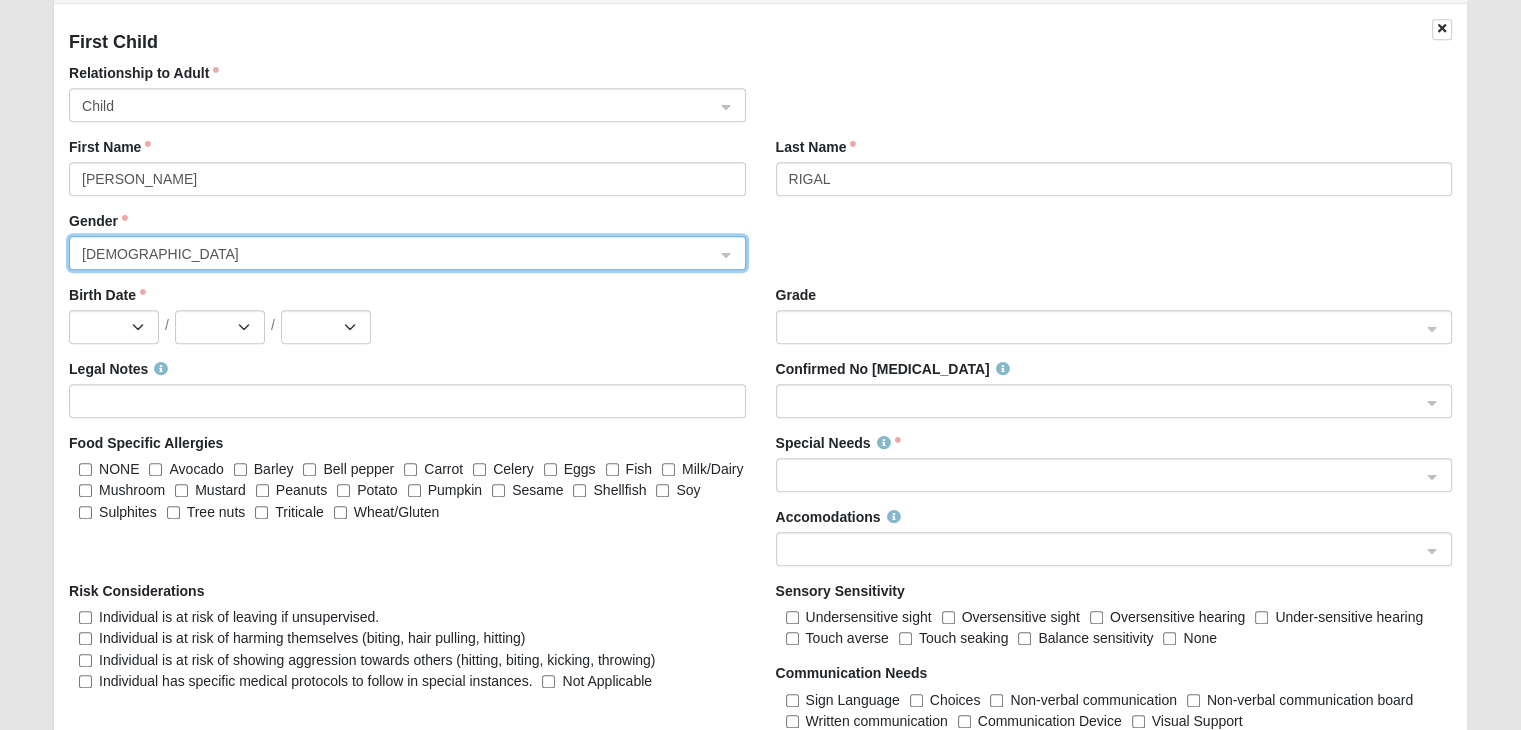 scroll, scrollTop: 2092, scrollLeft: 0, axis: vertical 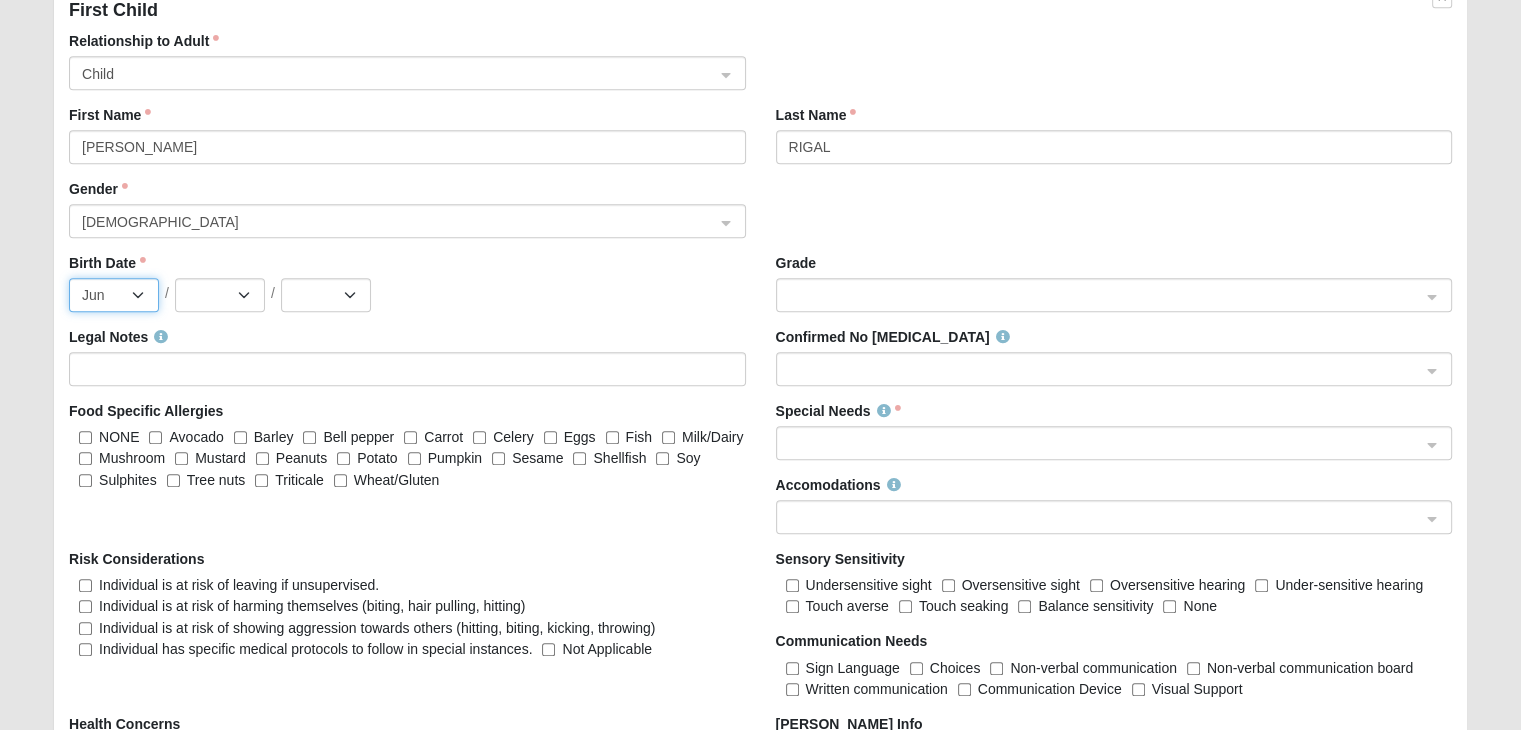 select on "7" 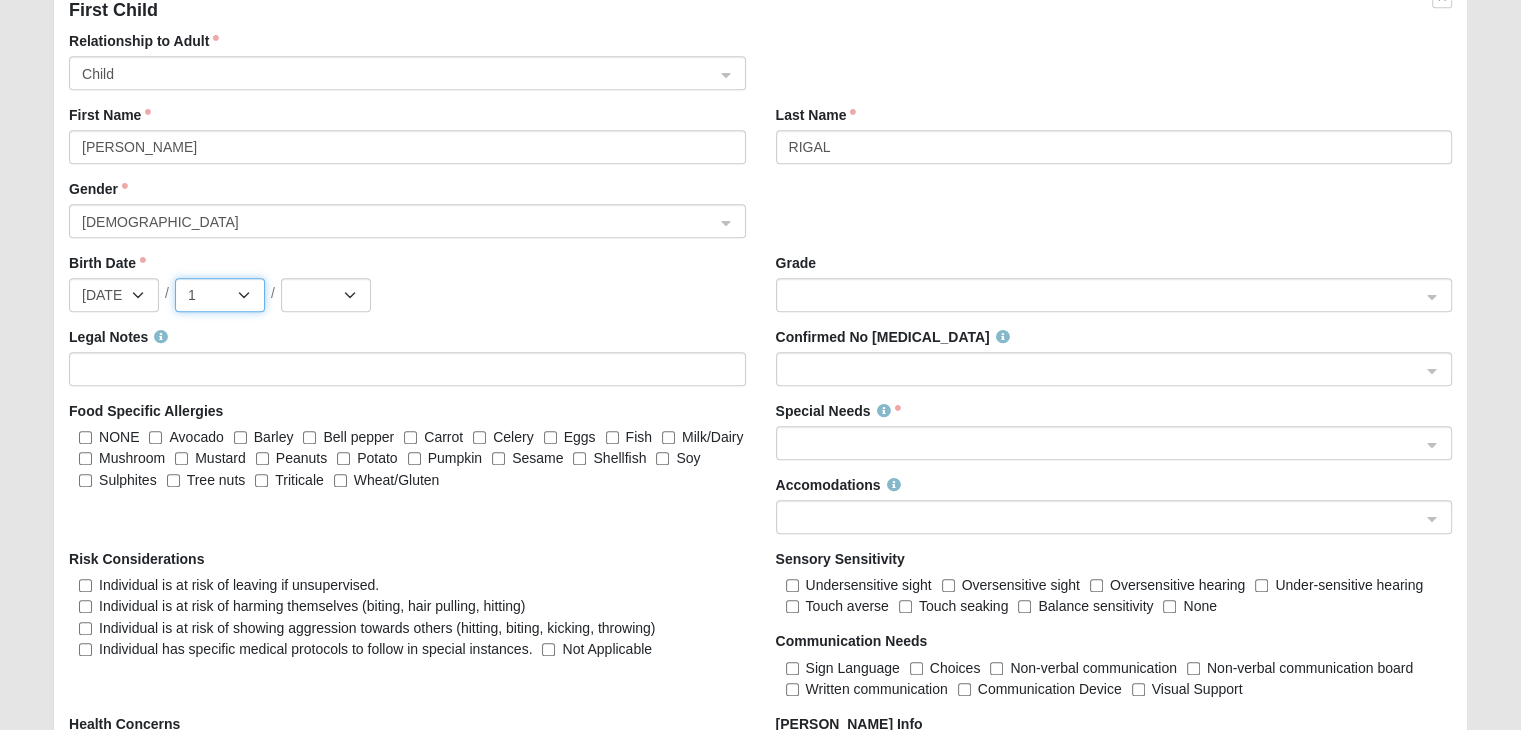 select on "2" 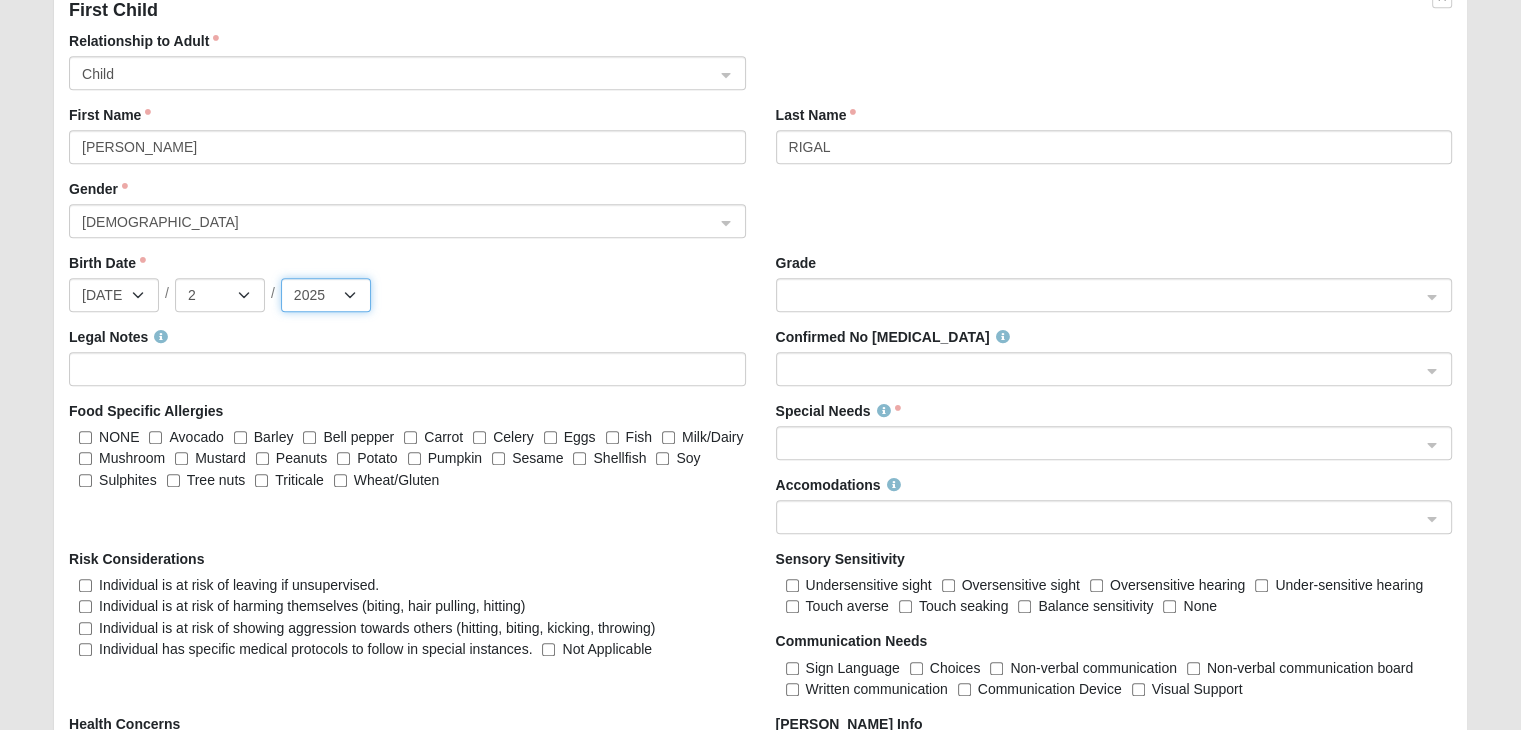 select on "2021" 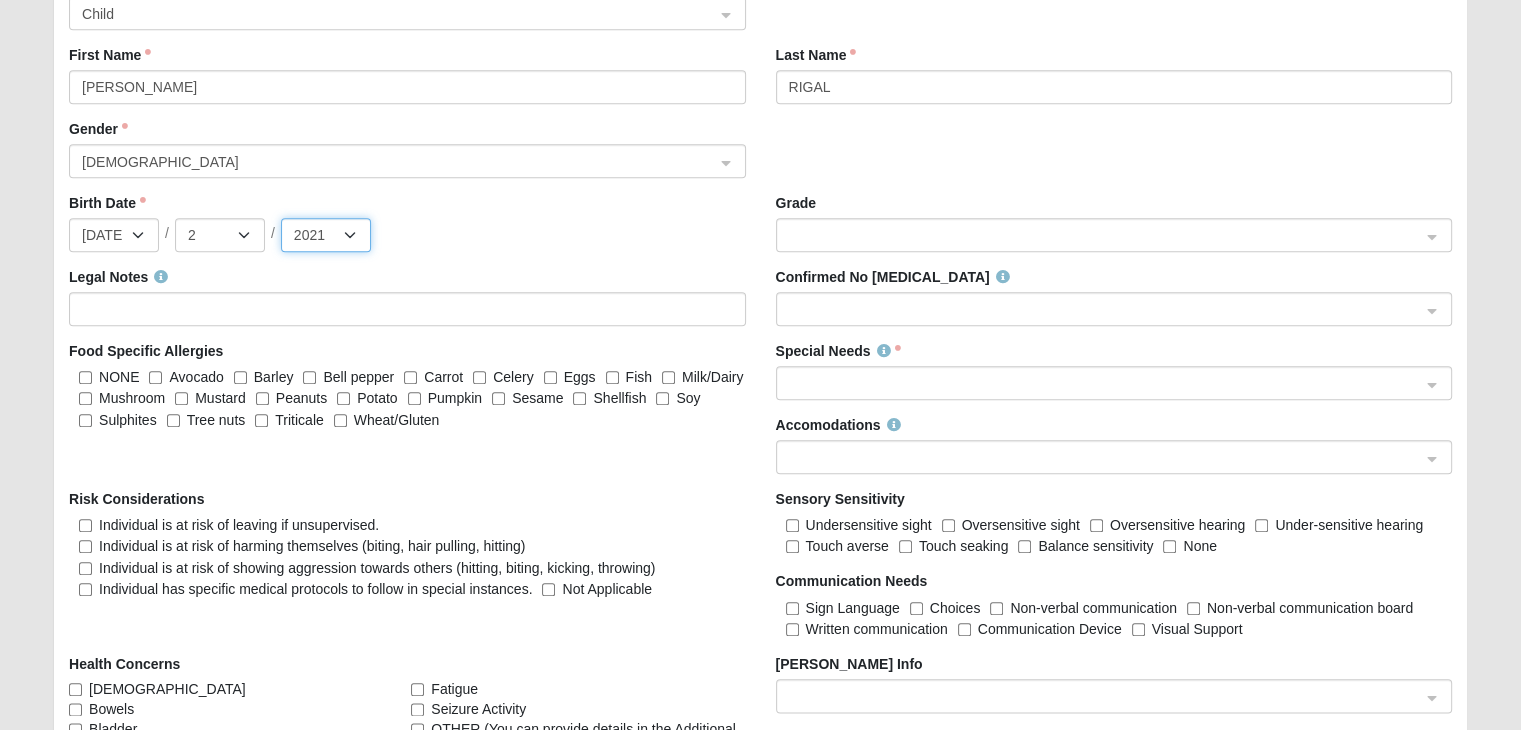 scroll, scrollTop: 2156, scrollLeft: 0, axis: vertical 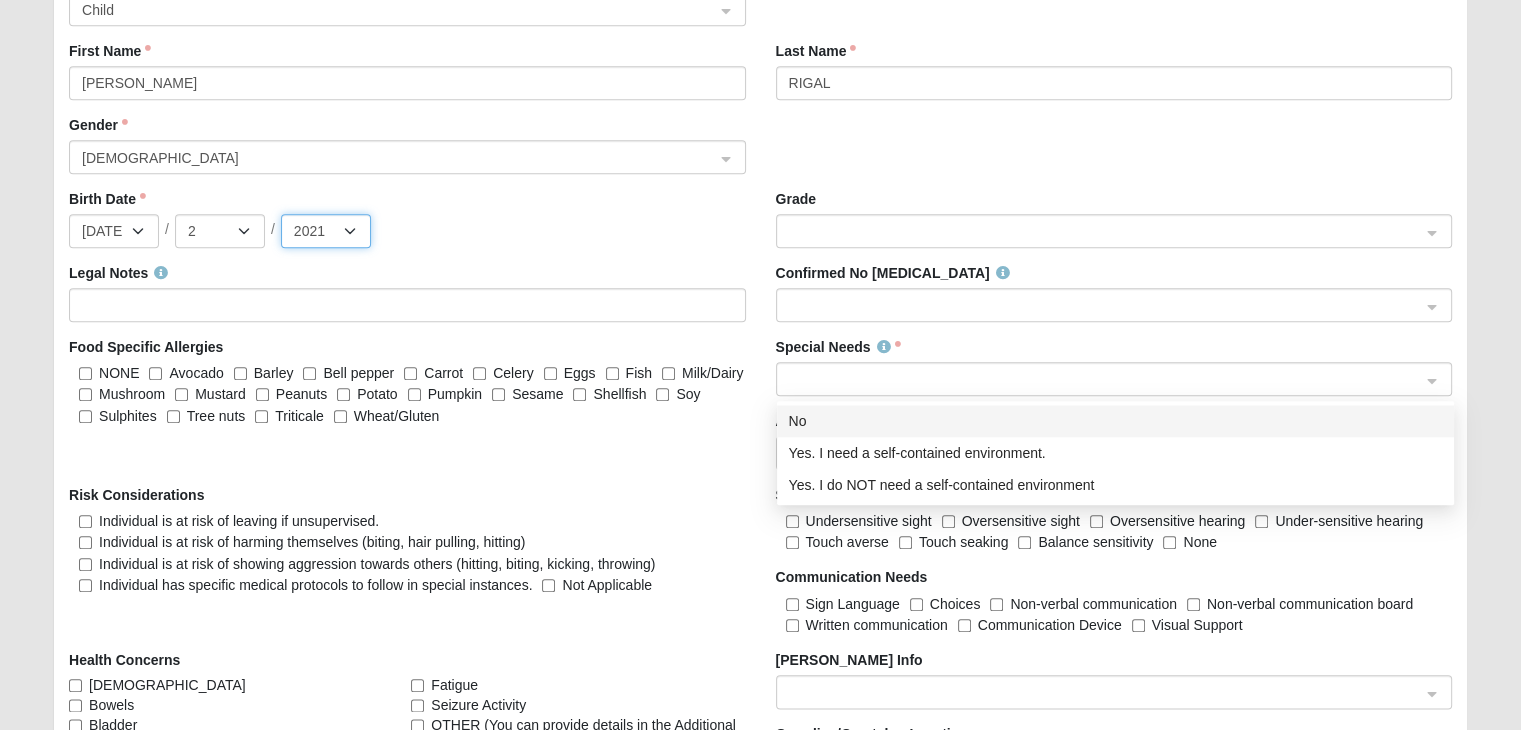 click 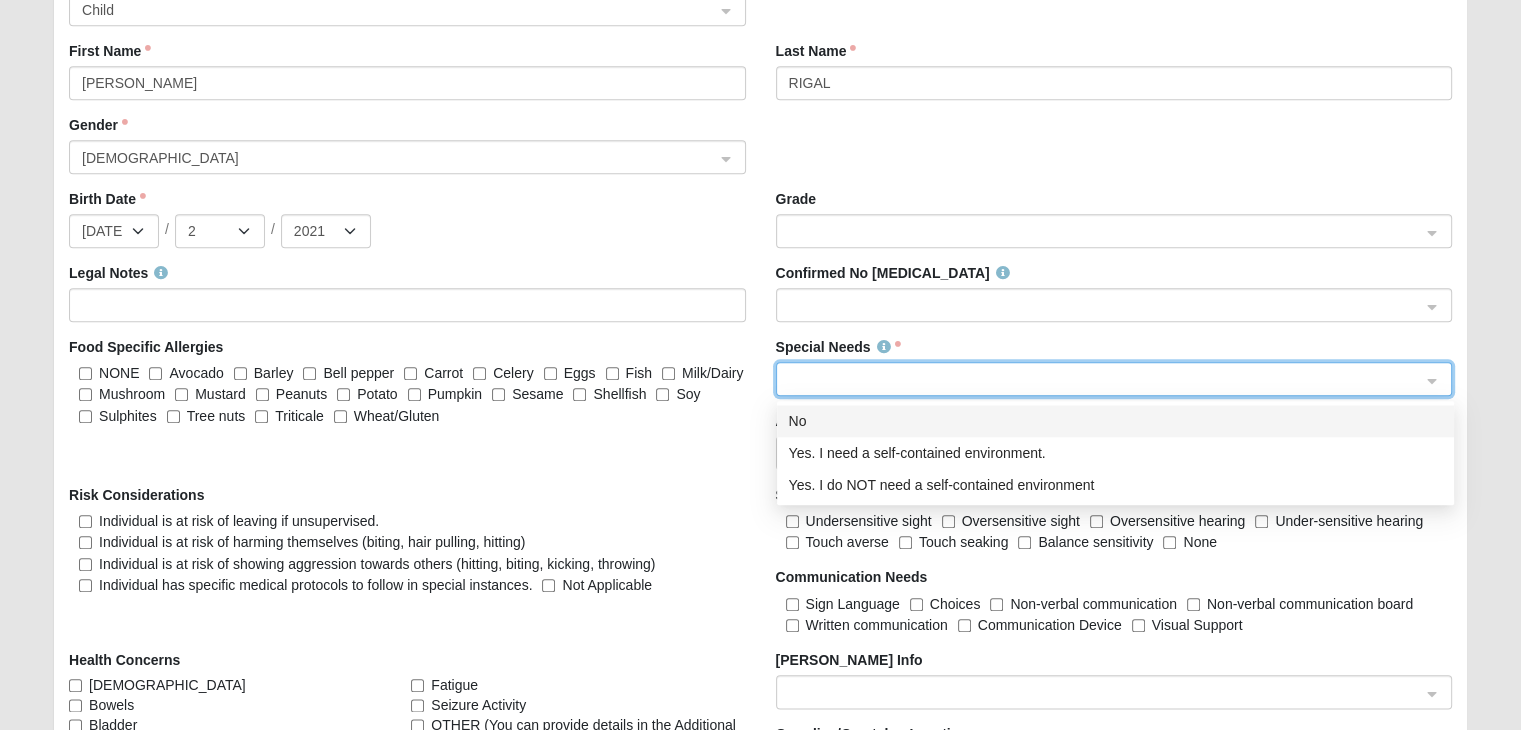 click on "No" at bounding box center (1115, 421) 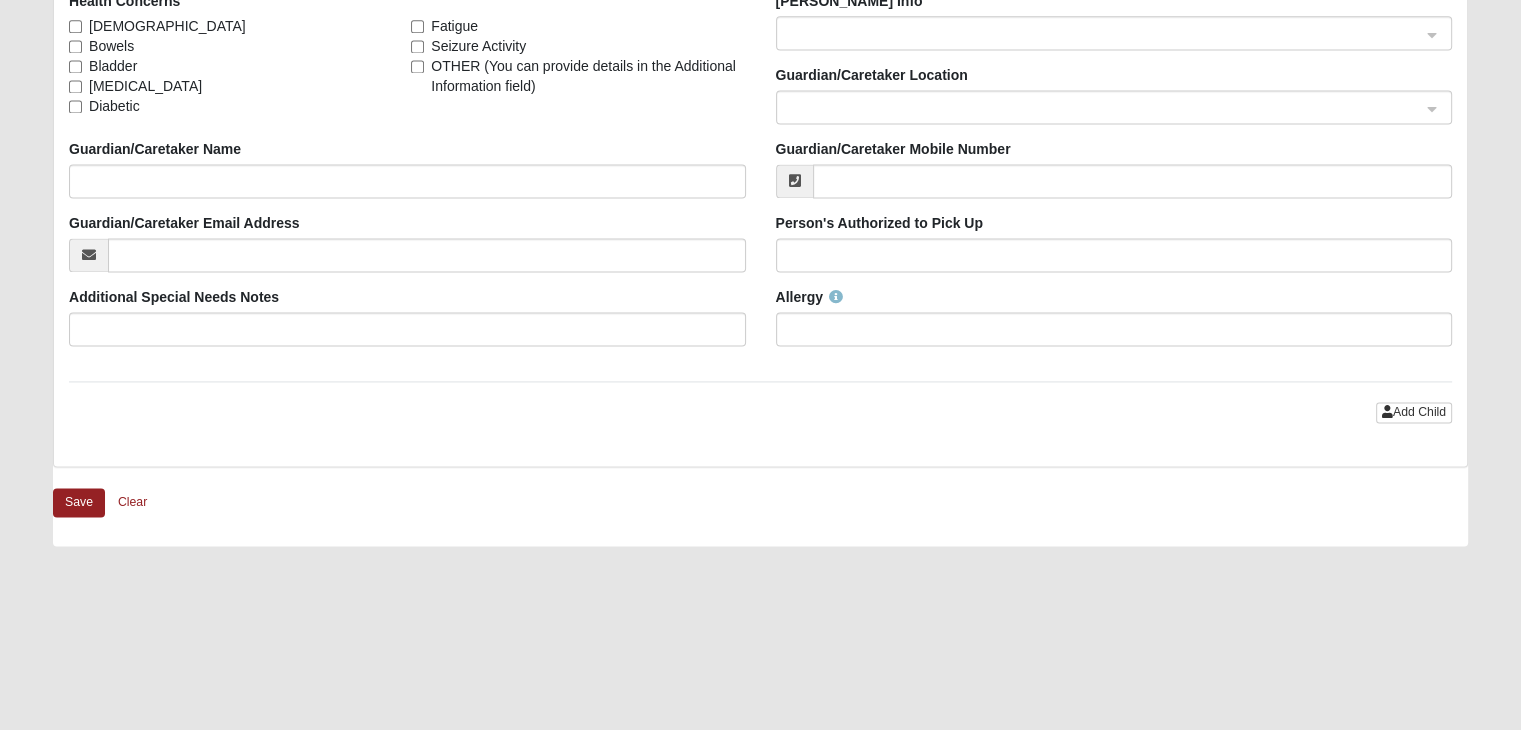 scroll, scrollTop: 2820, scrollLeft: 0, axis: vertical 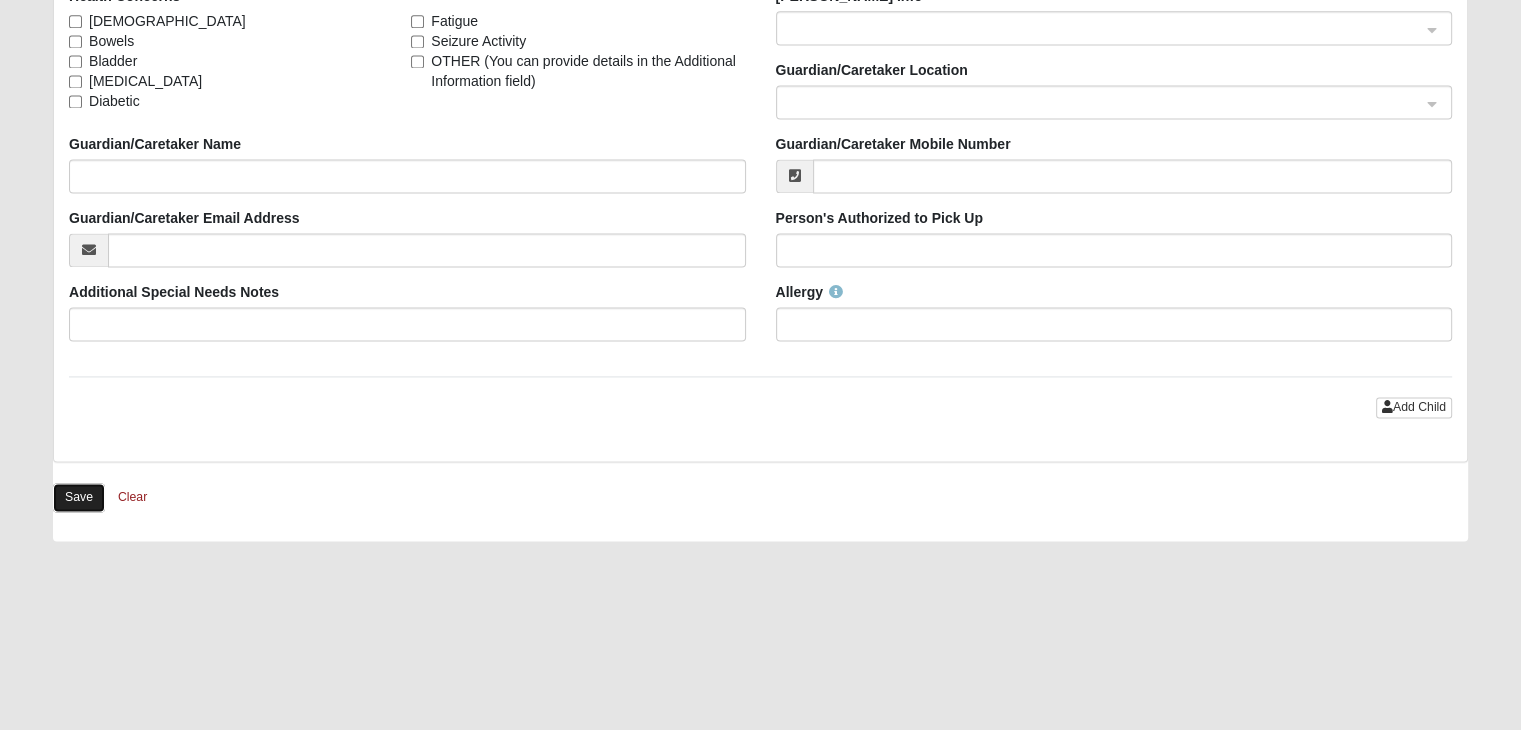 click on "Save" 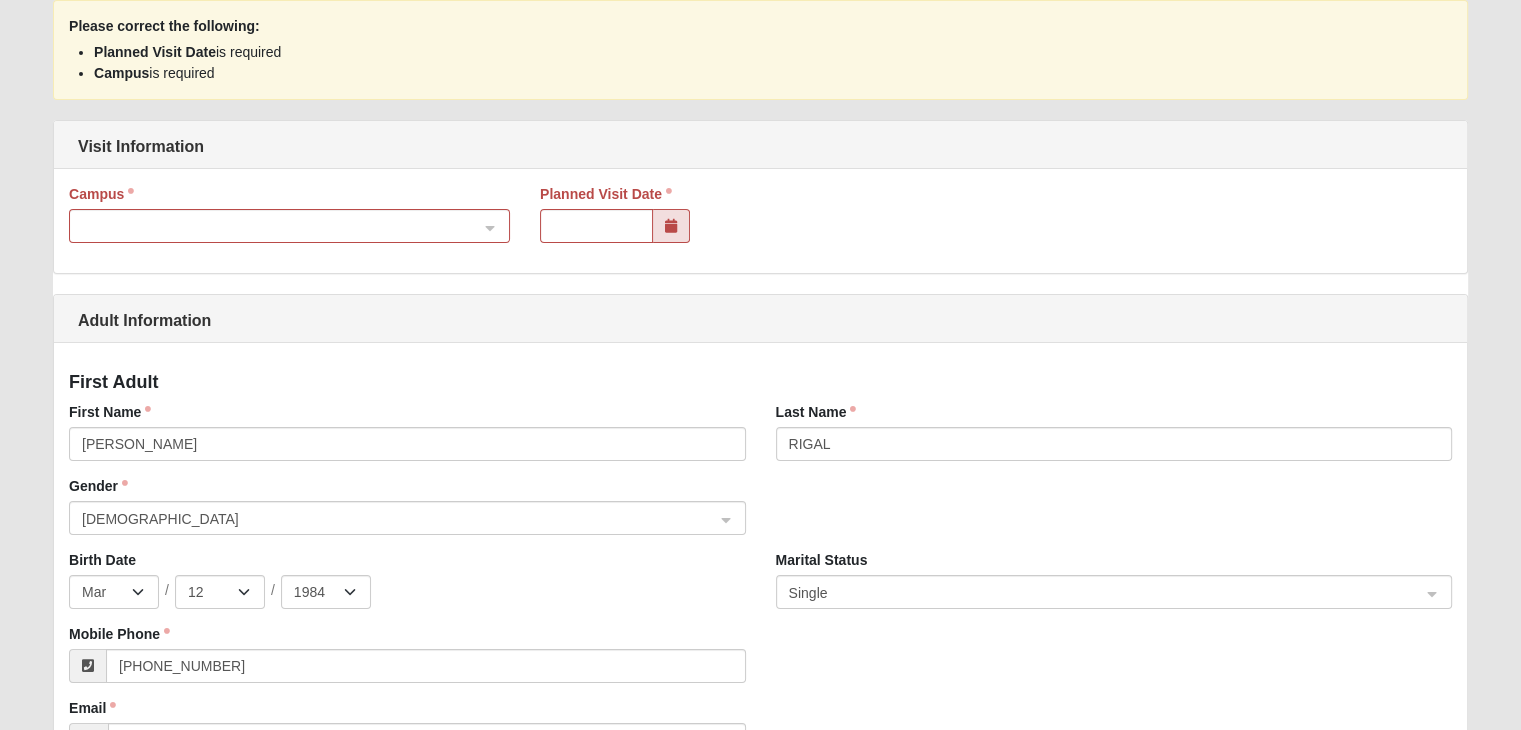 click 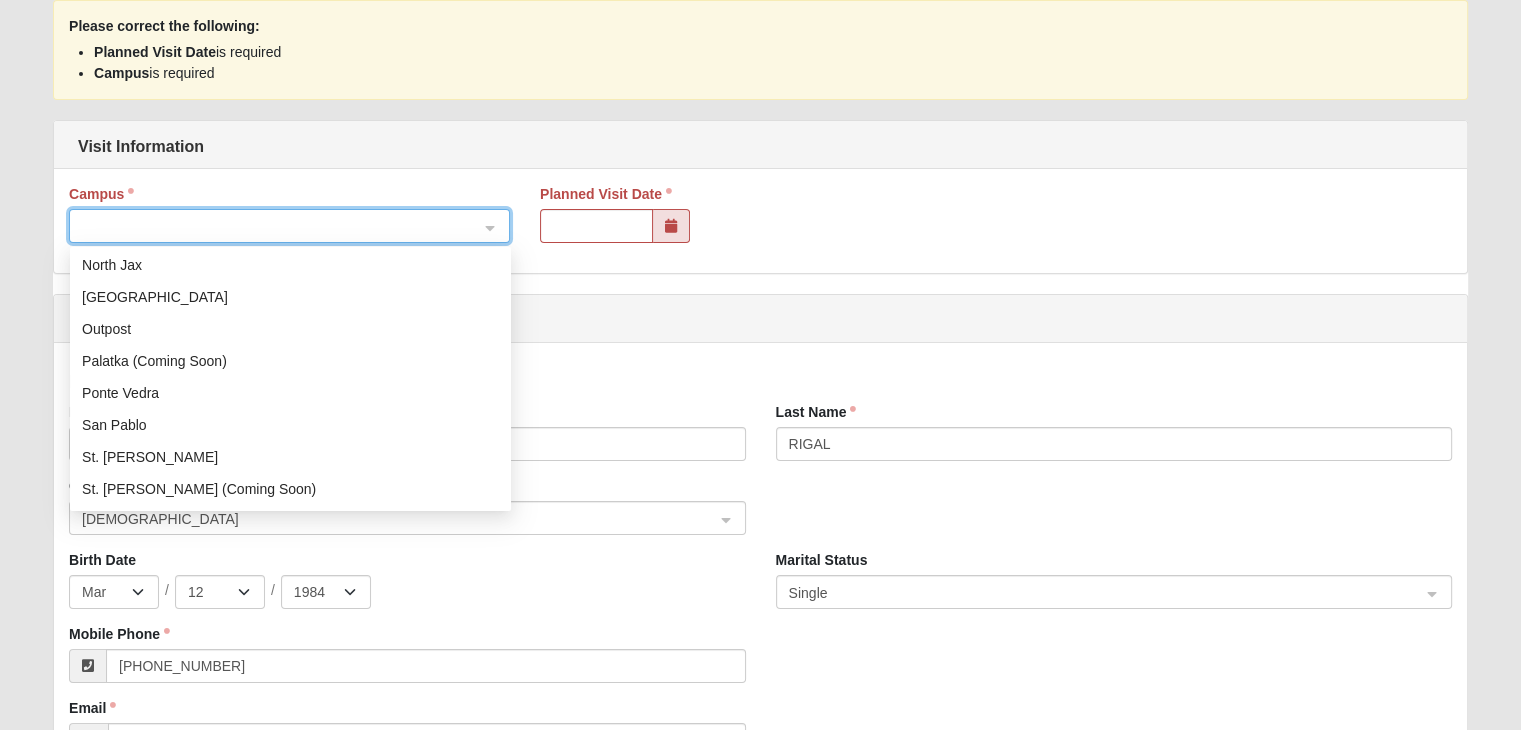scroll, scrollTop: 247, scrollLeft: 0, axis: vertical 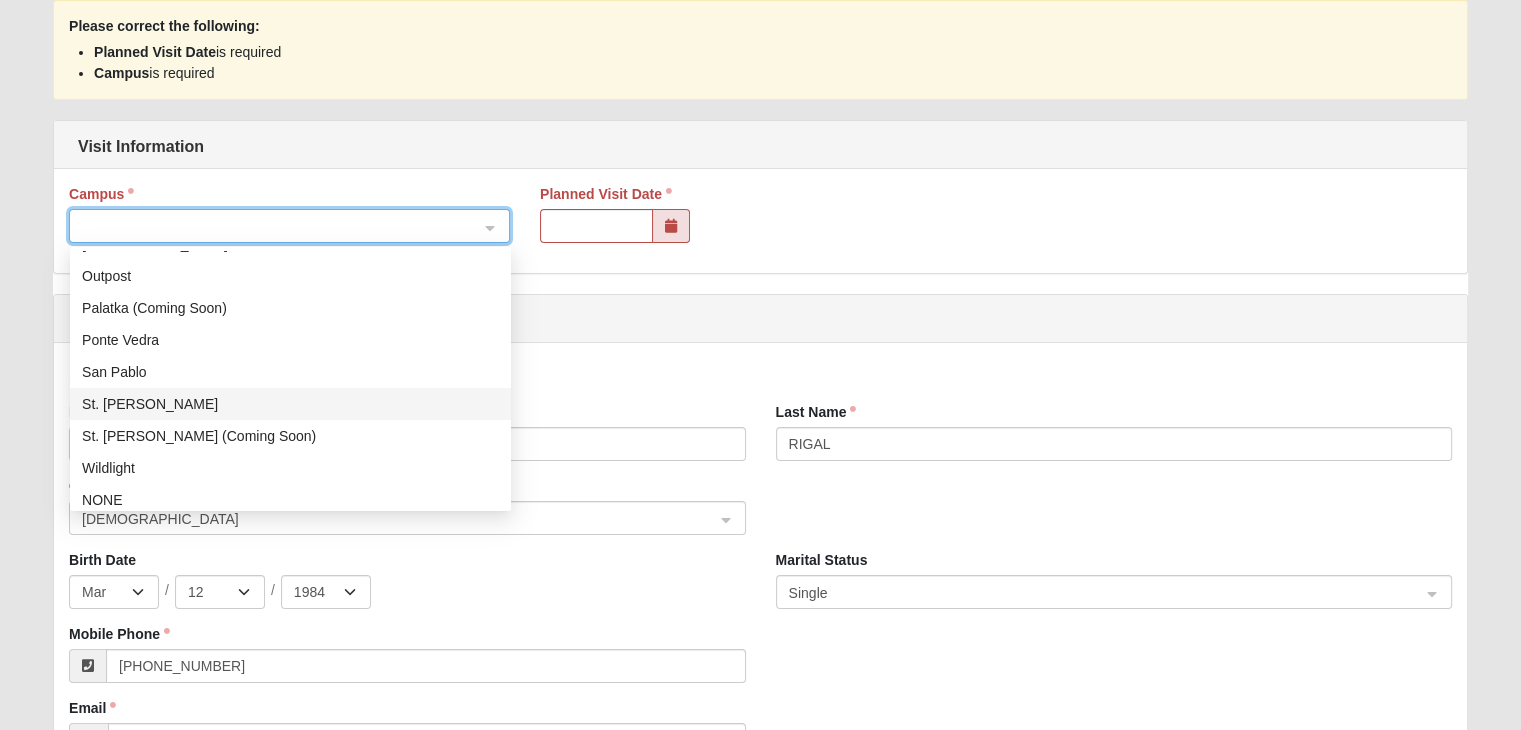click on "St. [PERSON_NAME]" 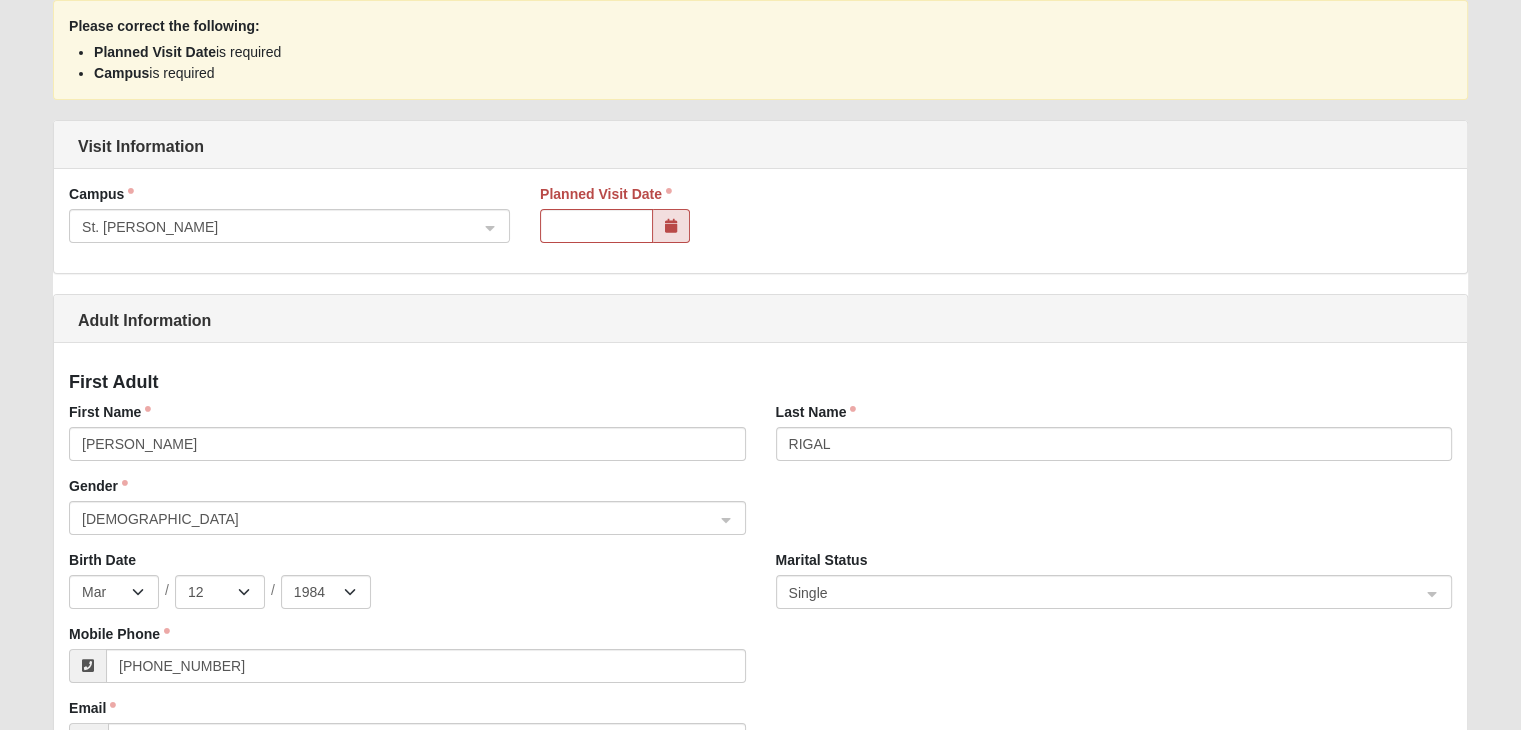 click at bounding box center (671, 226) 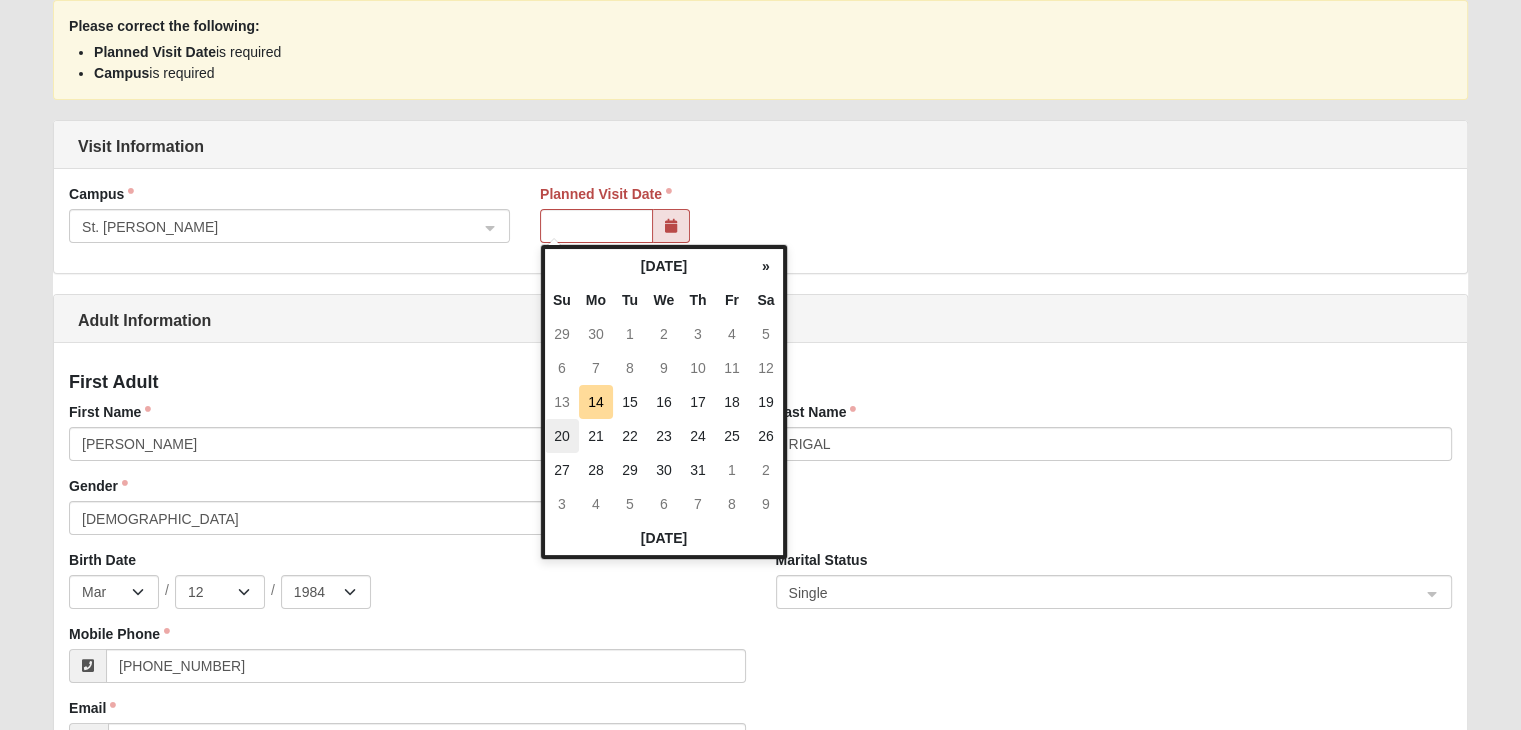 click on "20" at bounding box center (562, 436) 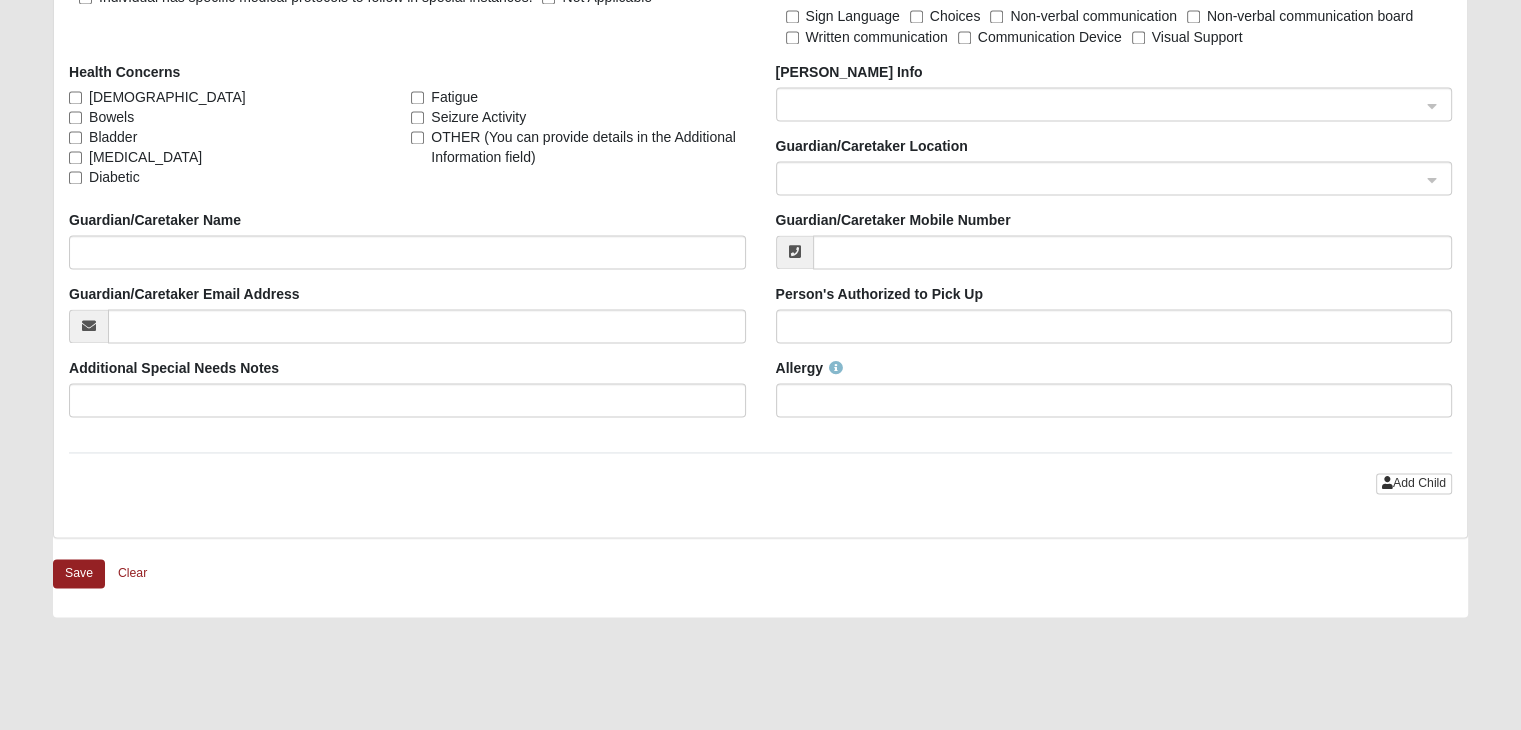 scroll, scrollTop: 3019, scrollLeft: 0, axis: vertical 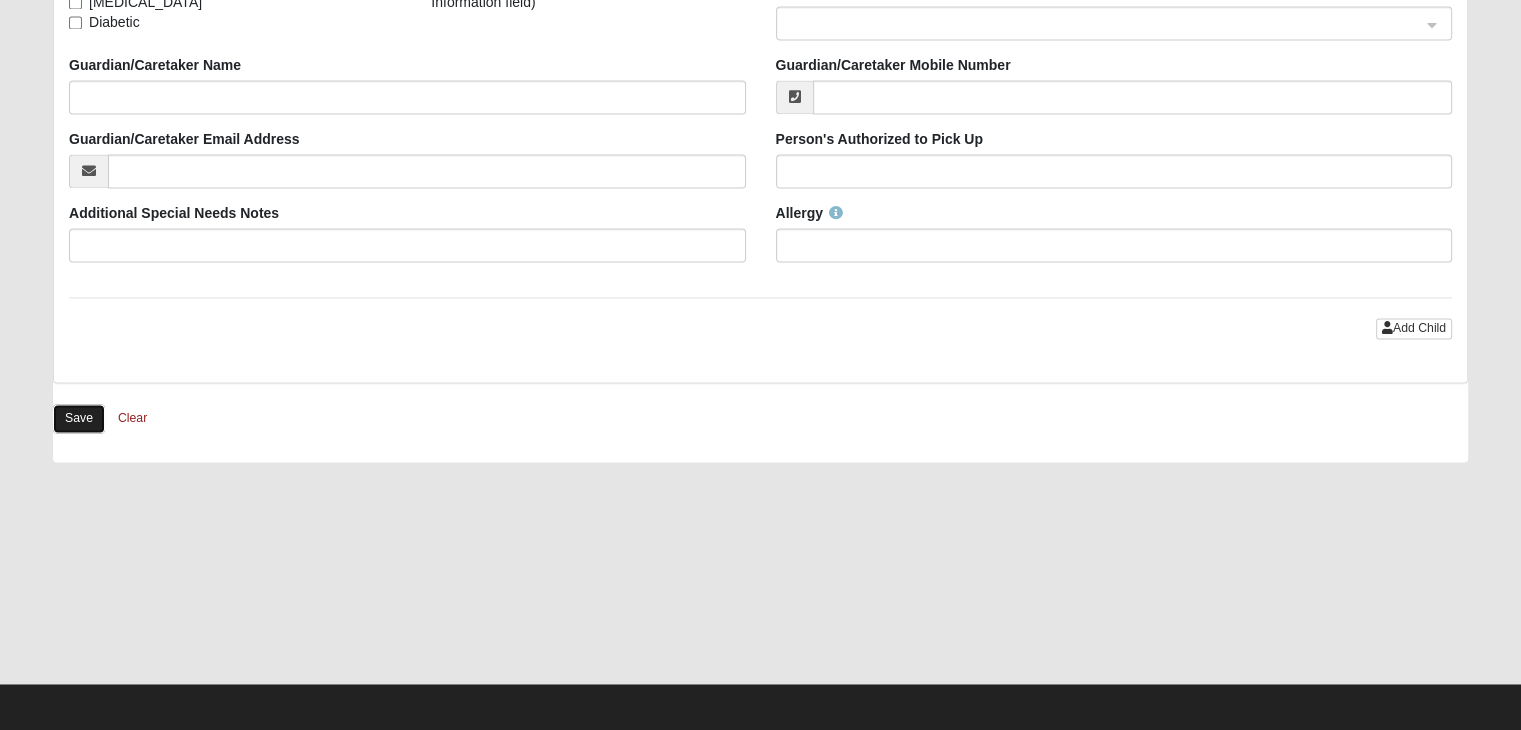 click on "Save" 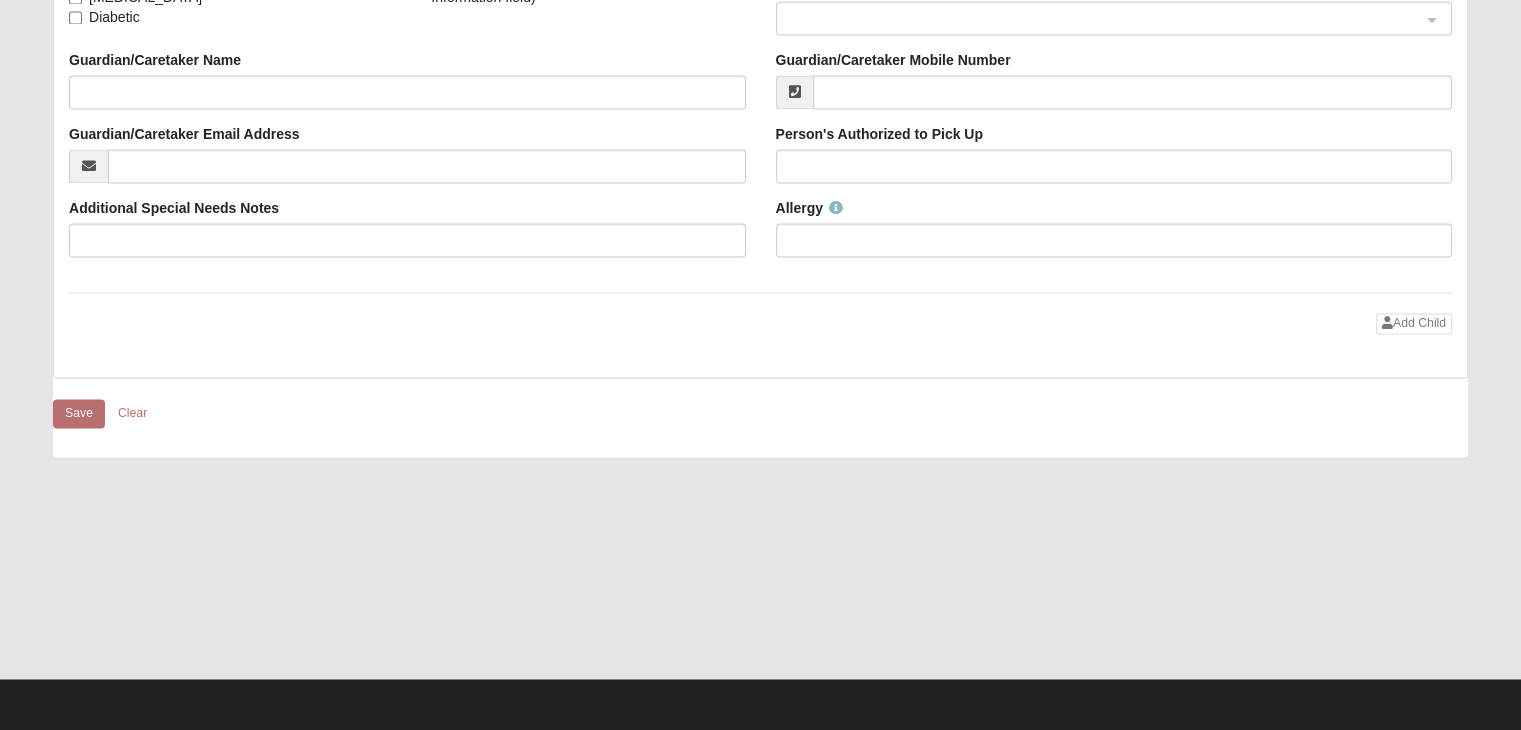 scroll, scrollTop: 2899, scrollLeft: 0, axis: vertical 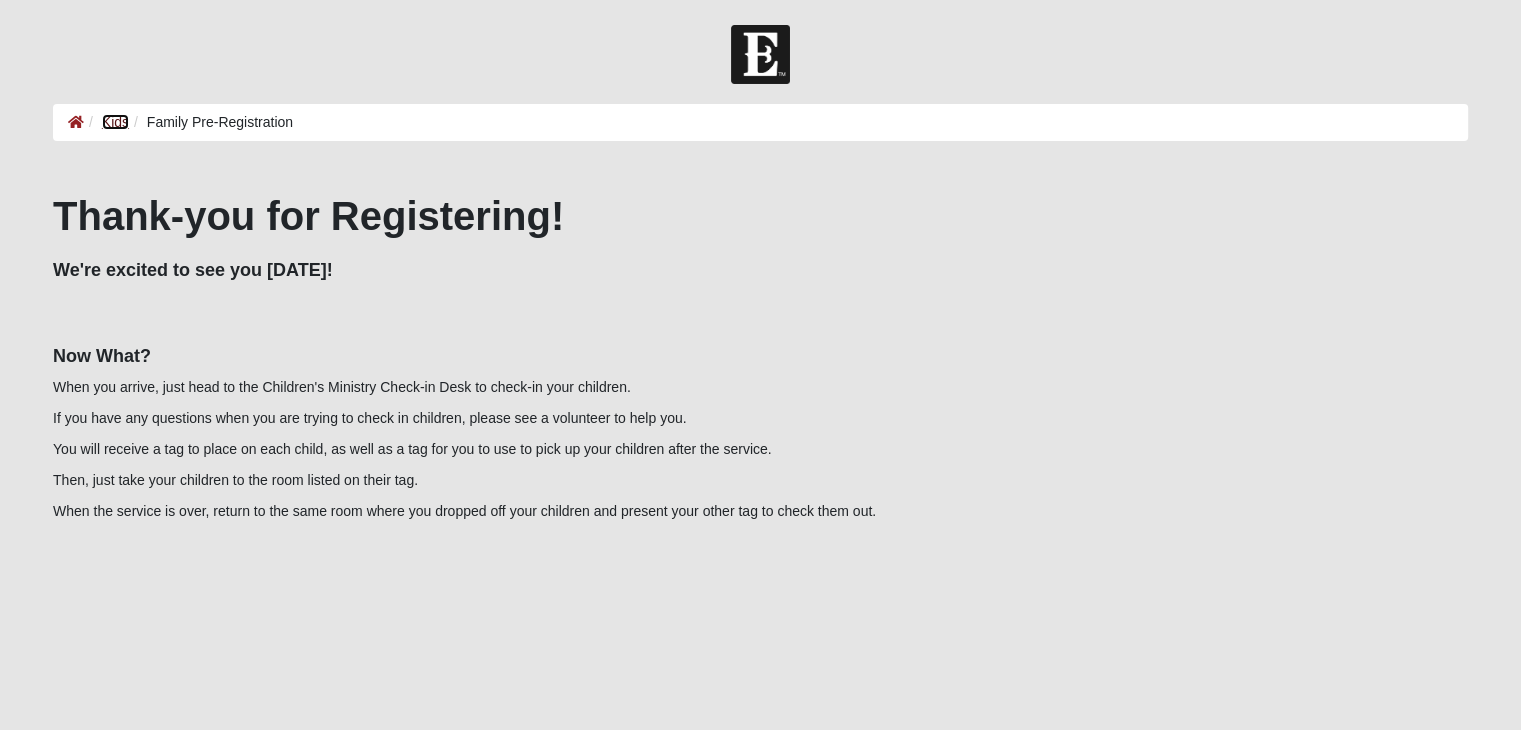 click on "Kids" at bounding box center (115, 122) 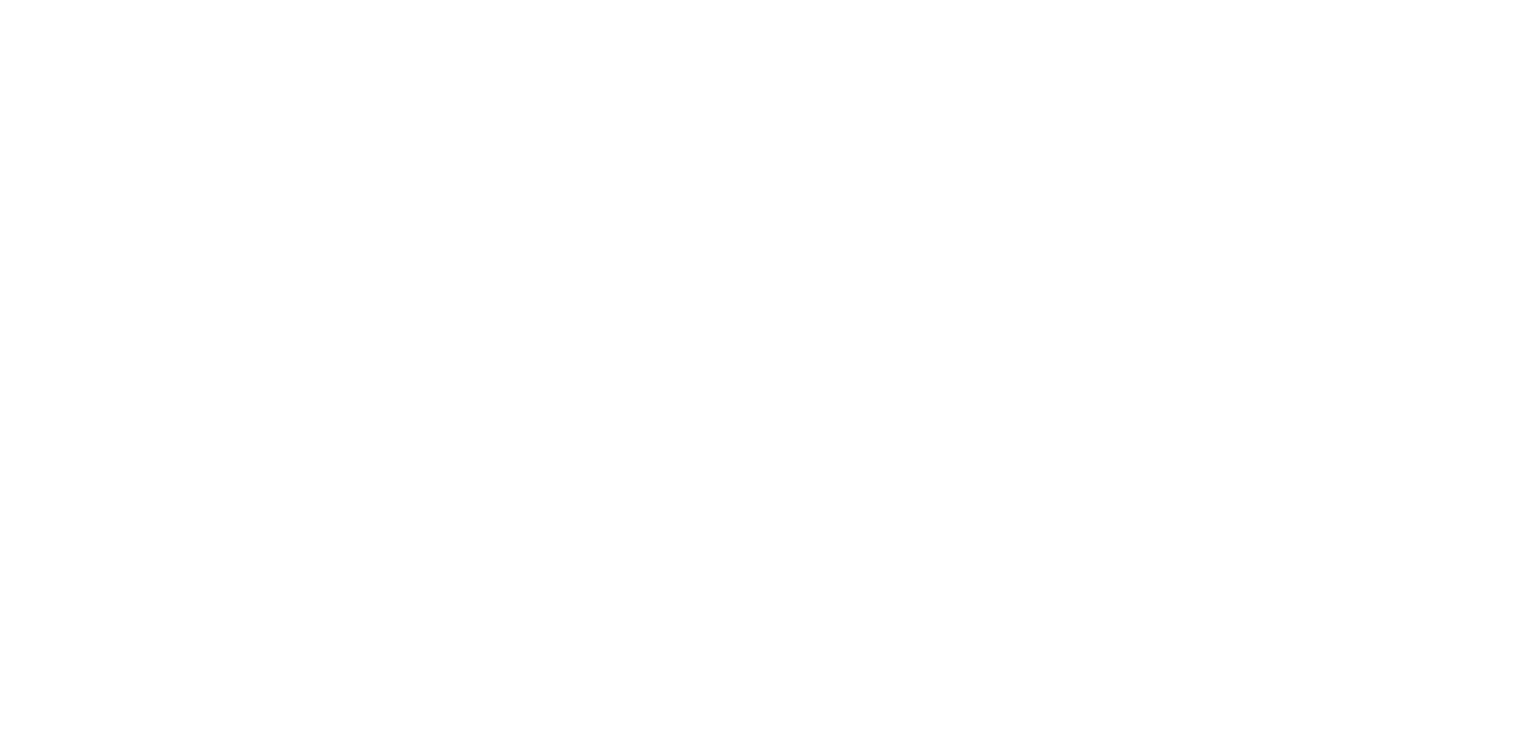 scroll, scrollTop: 0, scrollLeft: 0, axis: both 